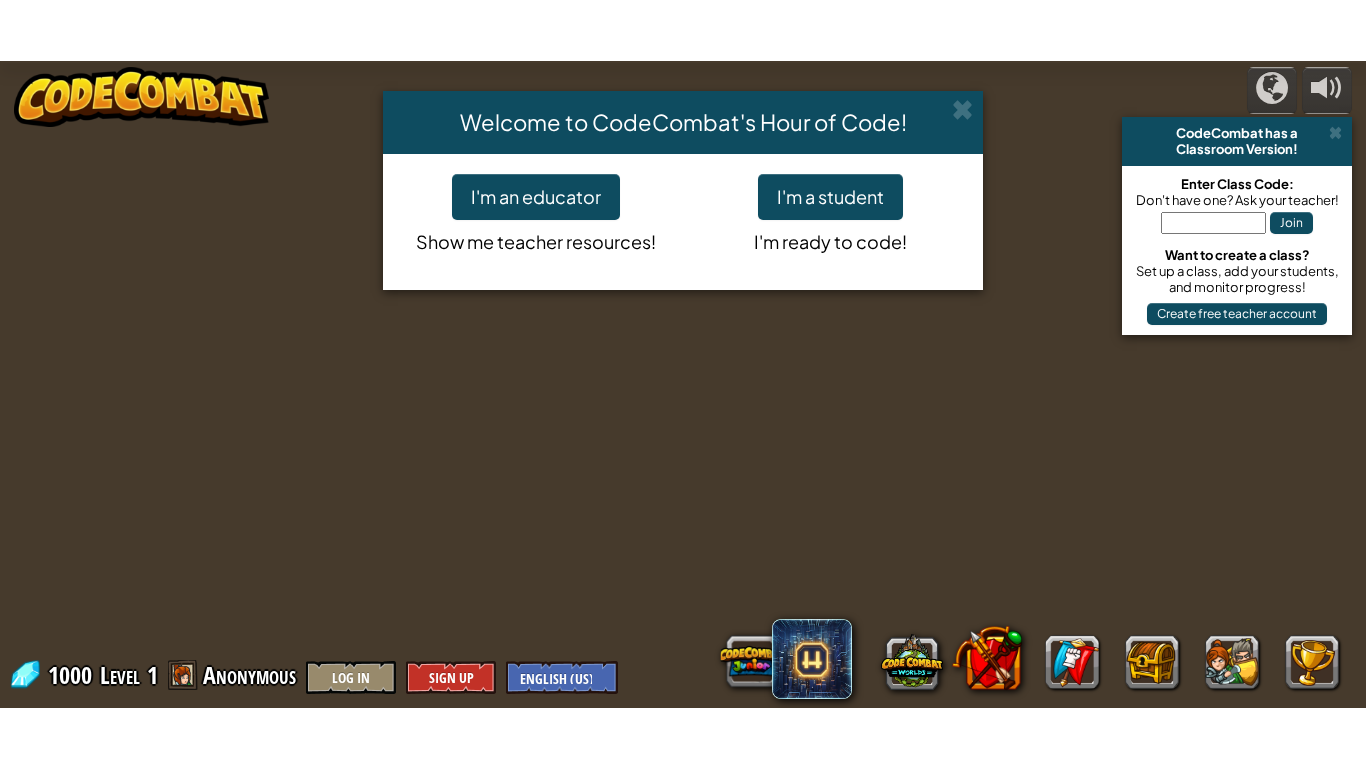 scroll, scrollTop: 0, scrollLeft: 0, axis: both 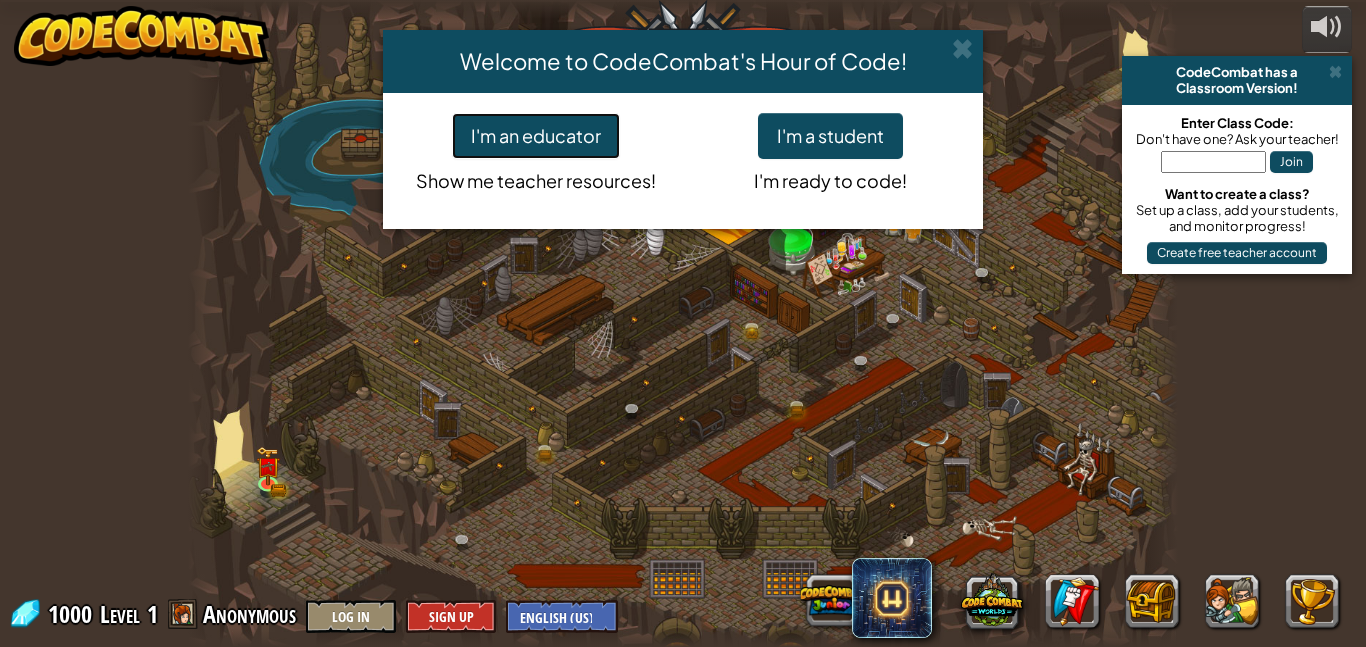 click on "I'm an educator" at bounding box center [536, 136] 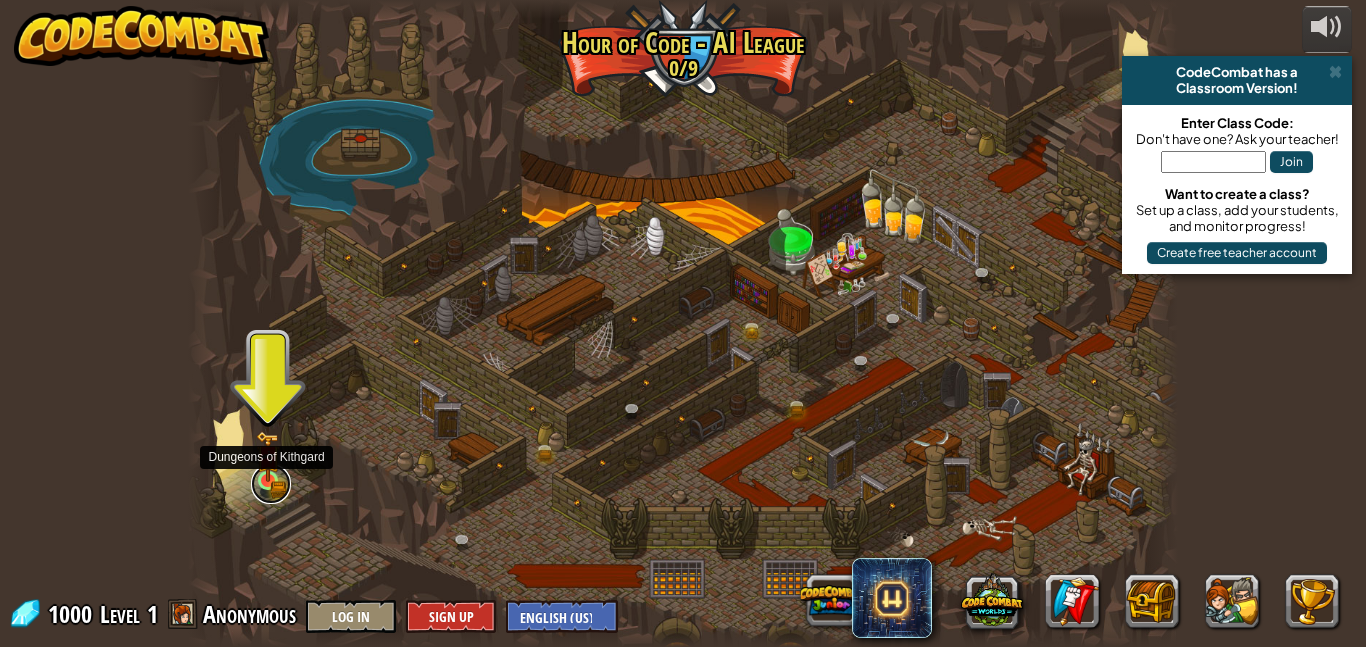click at bounding box center (271, 484) 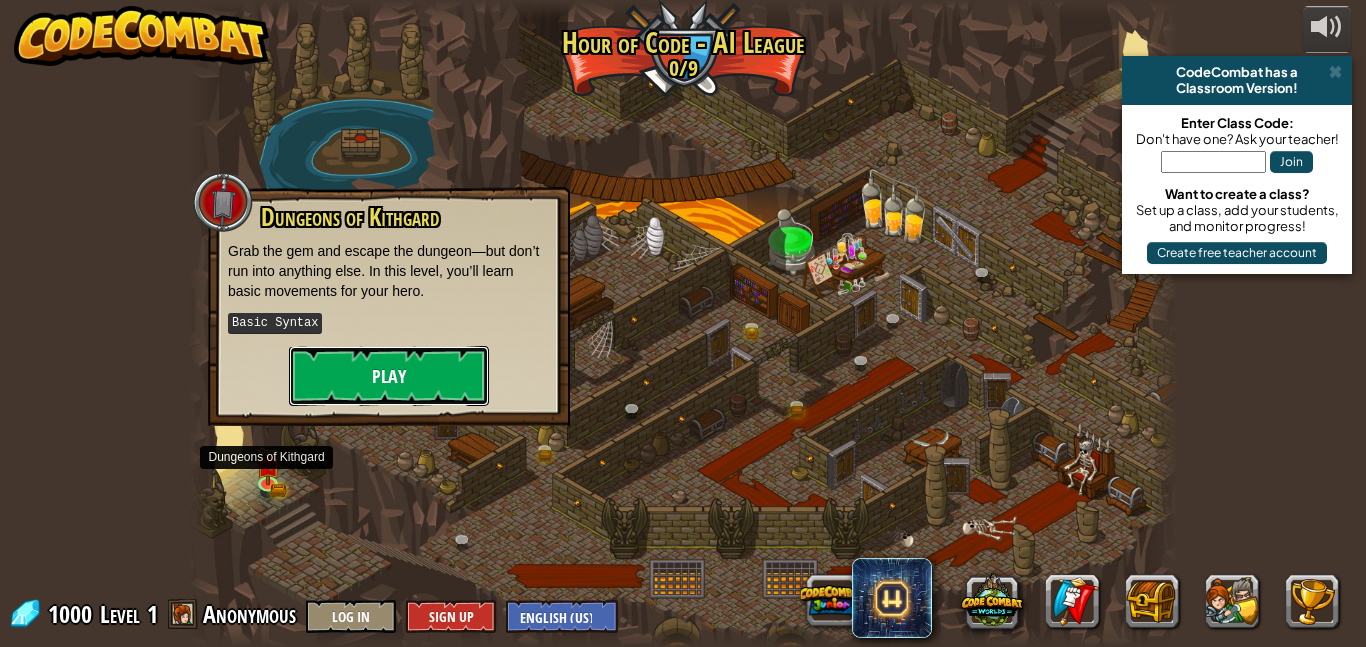 click on "Play" at bounding box center (389, 376) 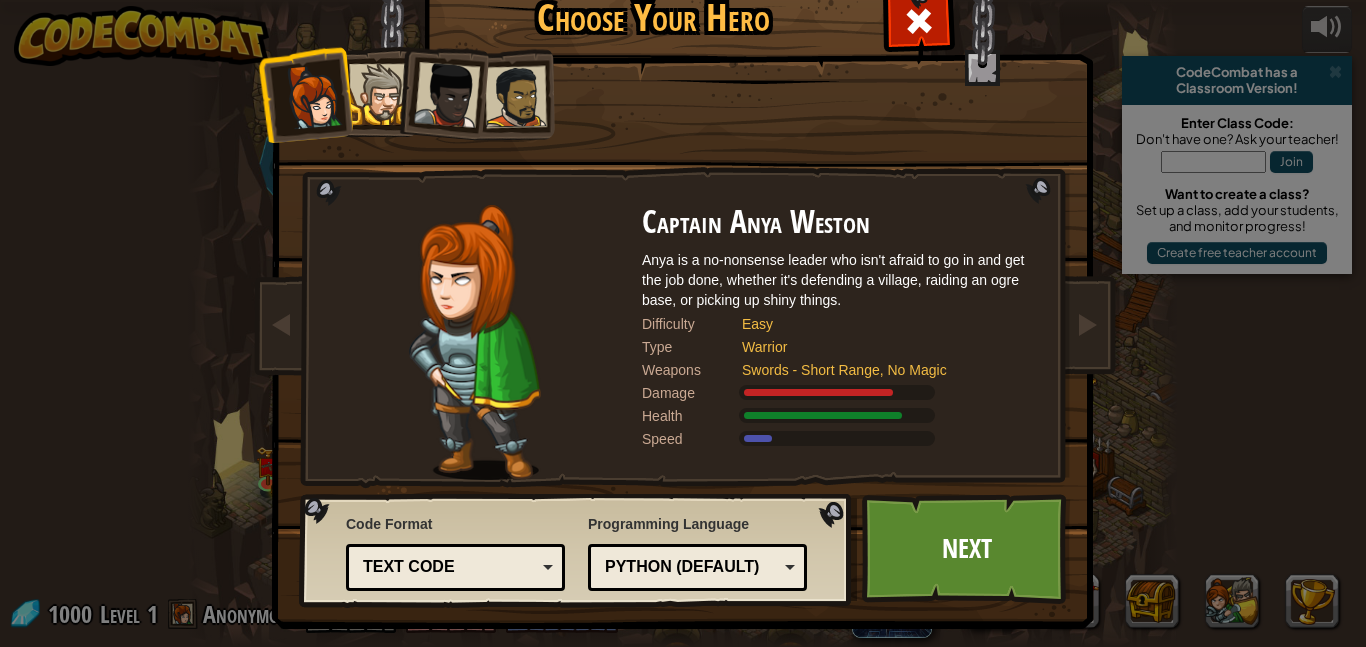 click at bounding box center (447, 95) 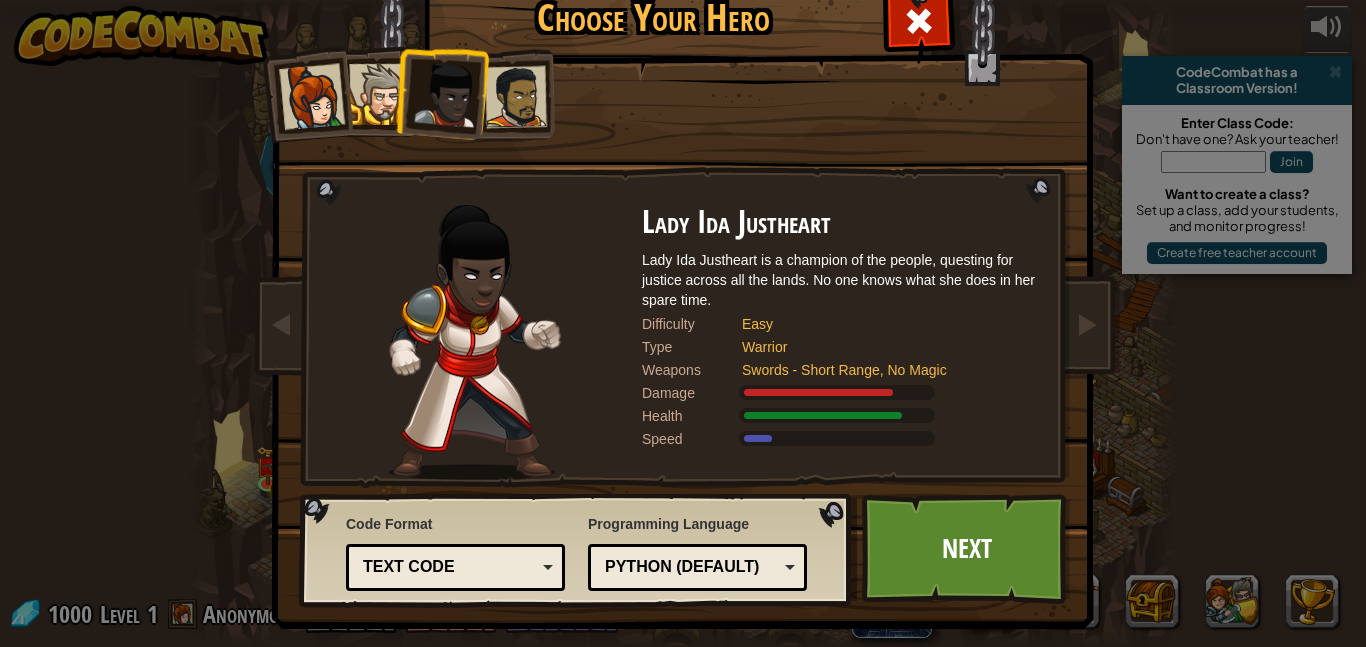 click at bounding box center (312, 97) 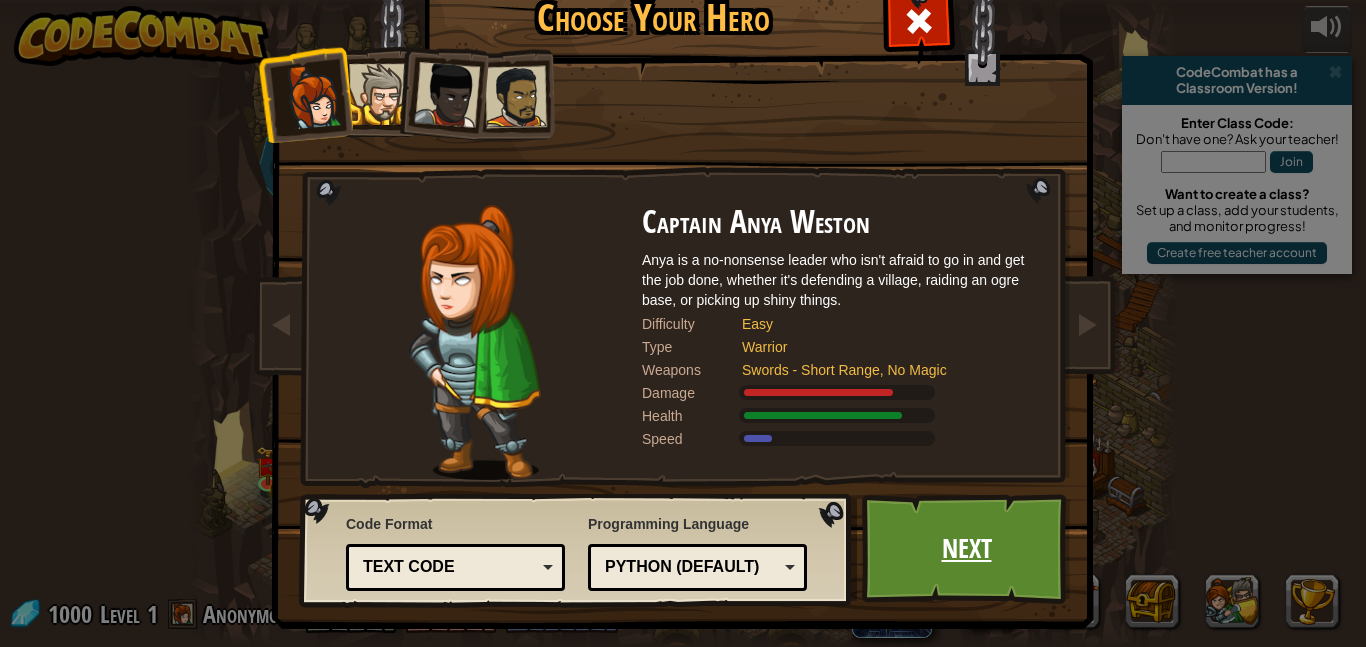 click on "Next" at bounding box center (966, 549) 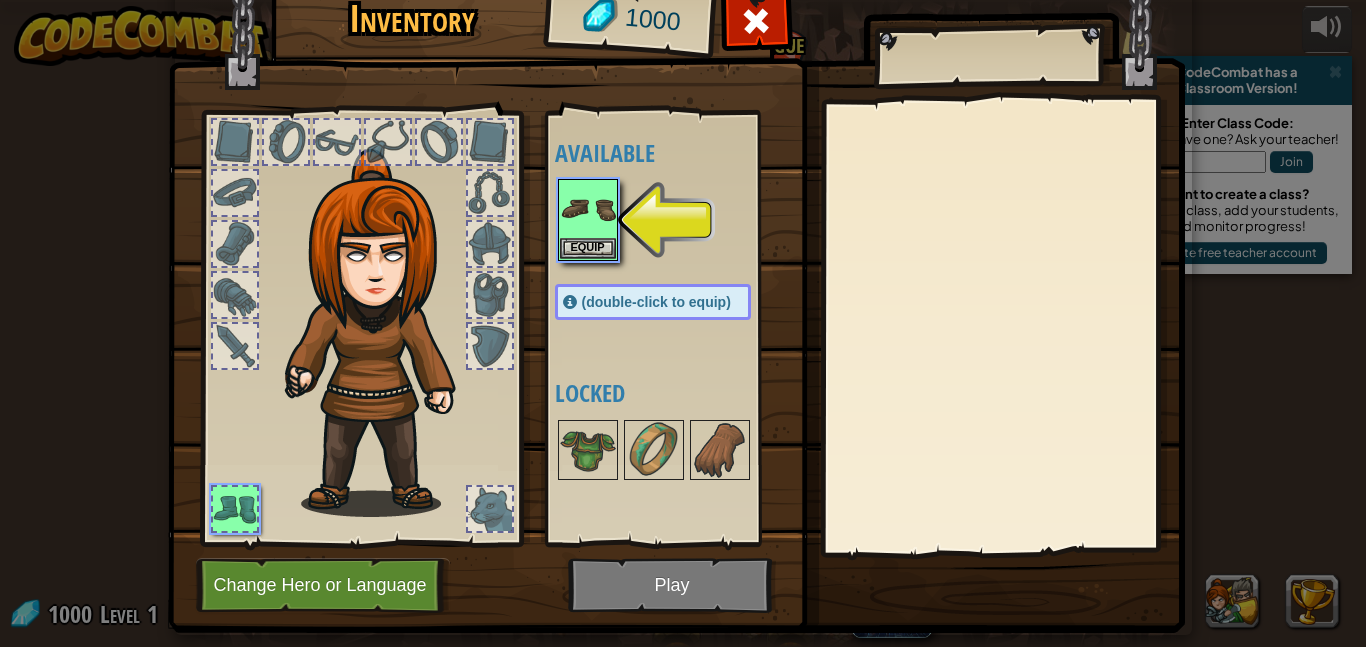 click at bounding box center [235, 142] 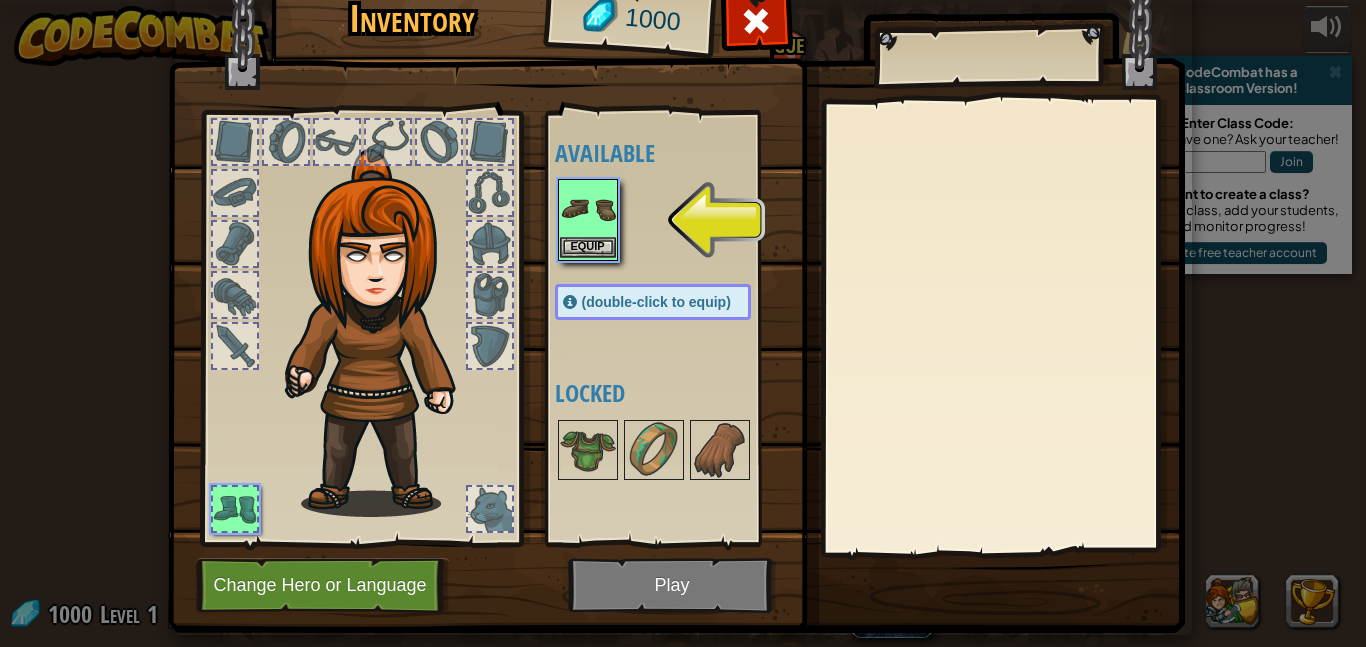 click at bounding box center (588, 209) 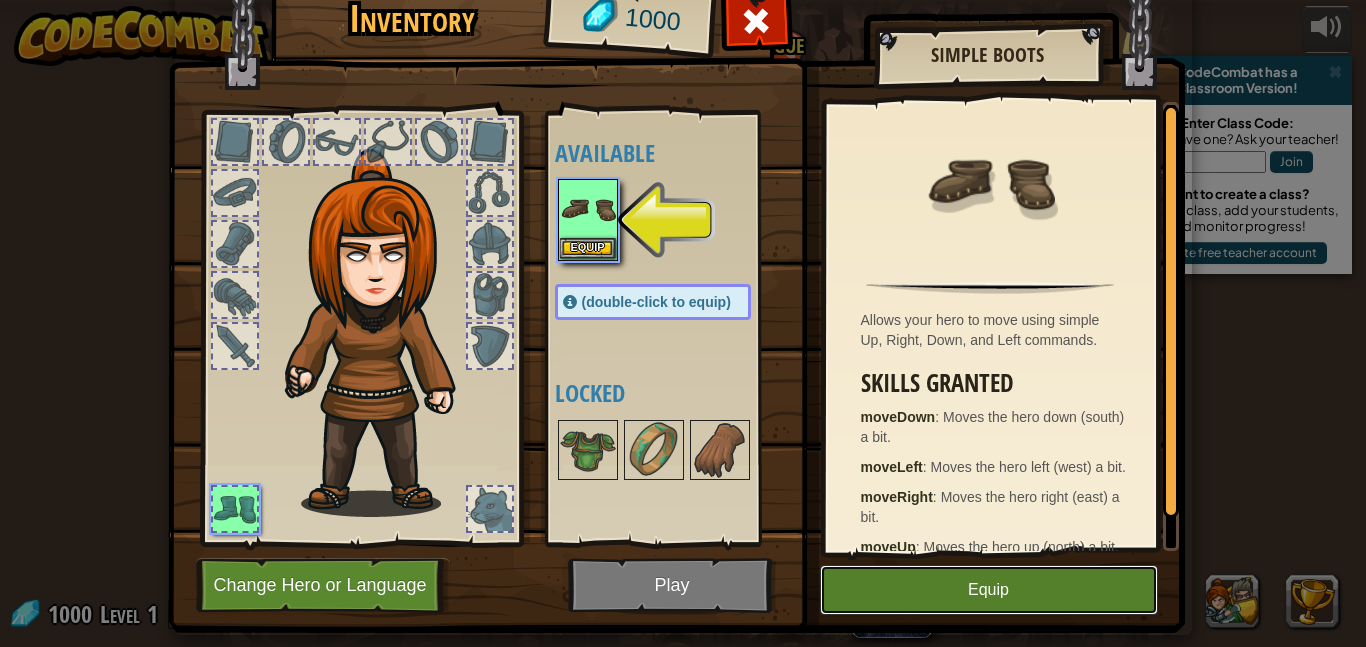 click on "Equip" at bounding box center (989, 590) 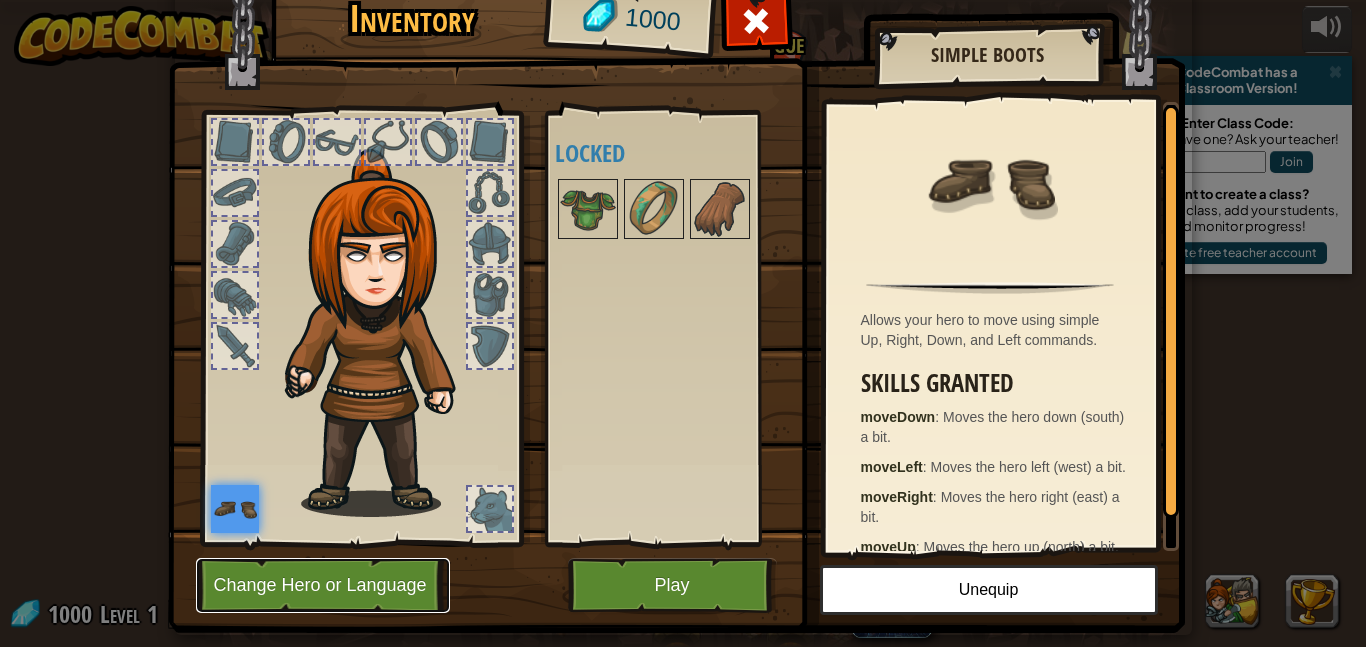 click on "Change Hero or Language" at bounding box center (323, 585) 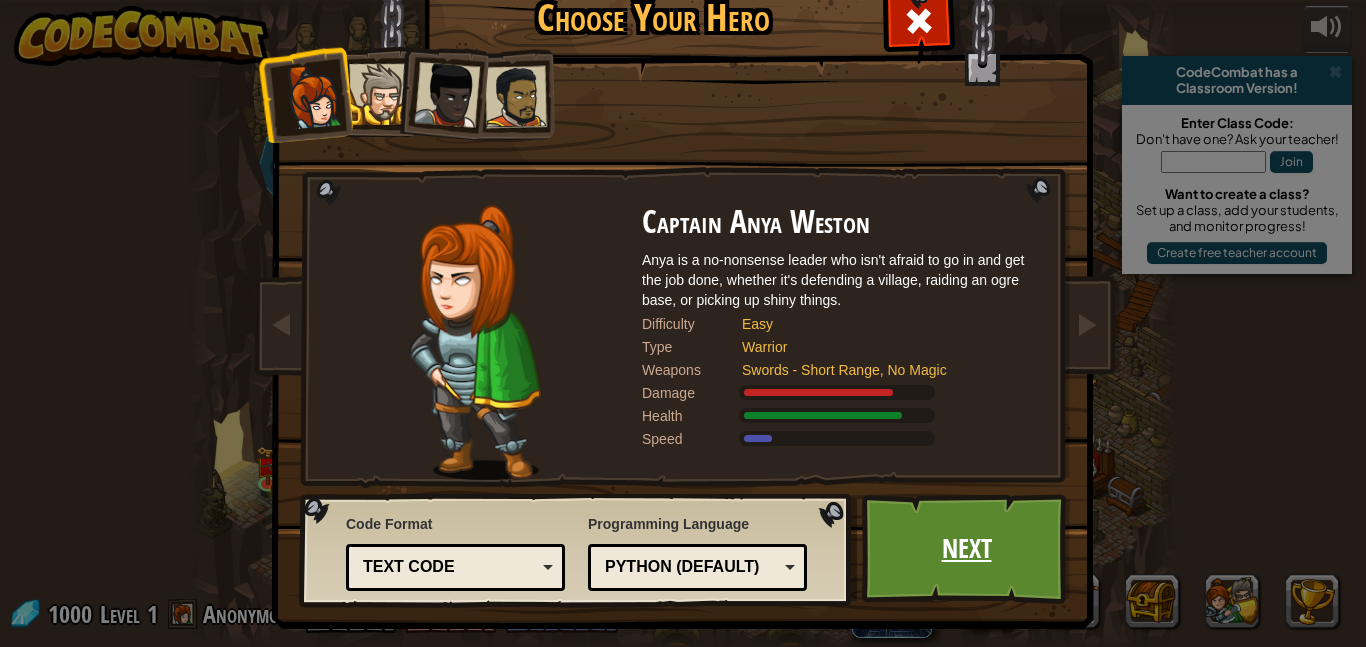 click on "Next" at bounding box center [966, 549] 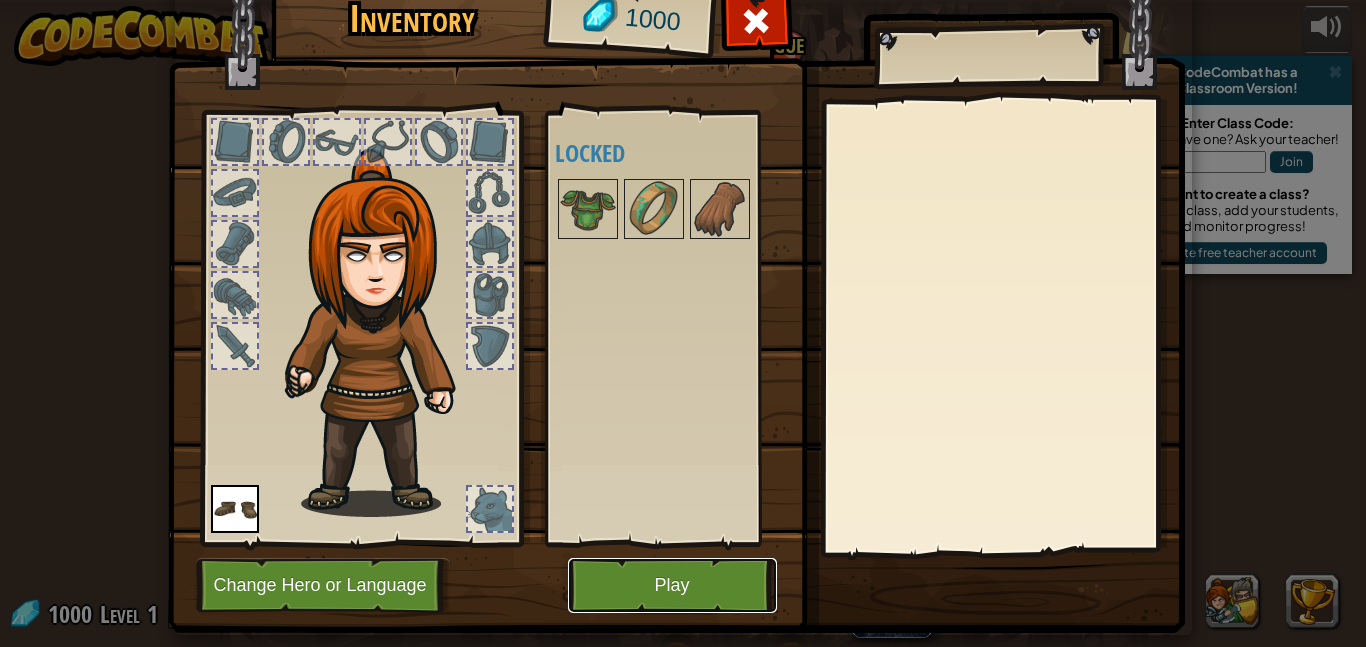 click on "Play" at bounding box center [672, 585] 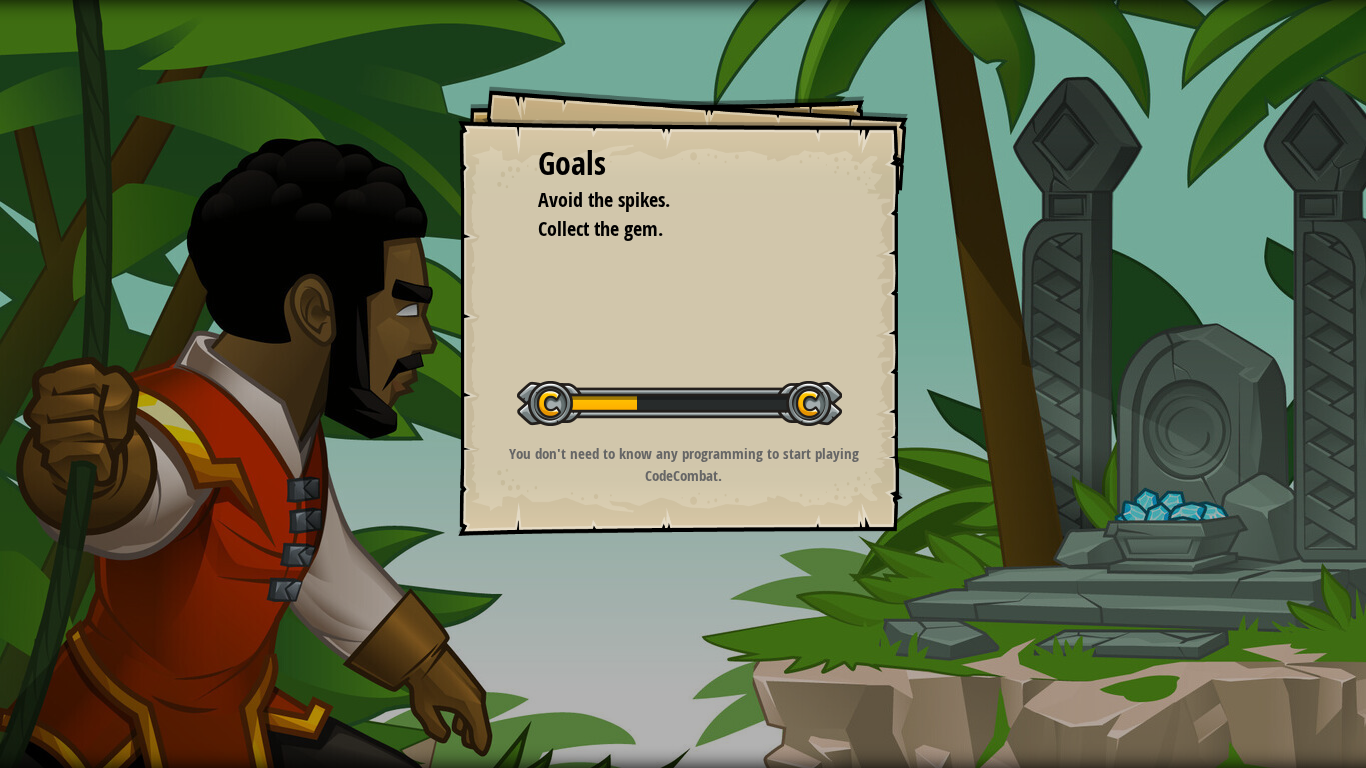 click on "Goals Avoid the spikes. Collect the gem. Start Level Error loading from server. Try refreshing the page. You'll need a subscription to play this level. Subscribe You'll need to join a course to play this level. Back to my courses Ask your teacher to assign a license to you so you can continue to play CodeCombat! Back to my courses This level is locked. Back to my courses You don't need to know any programming to start playing CodeCombat." at bounding box center (683, 311) 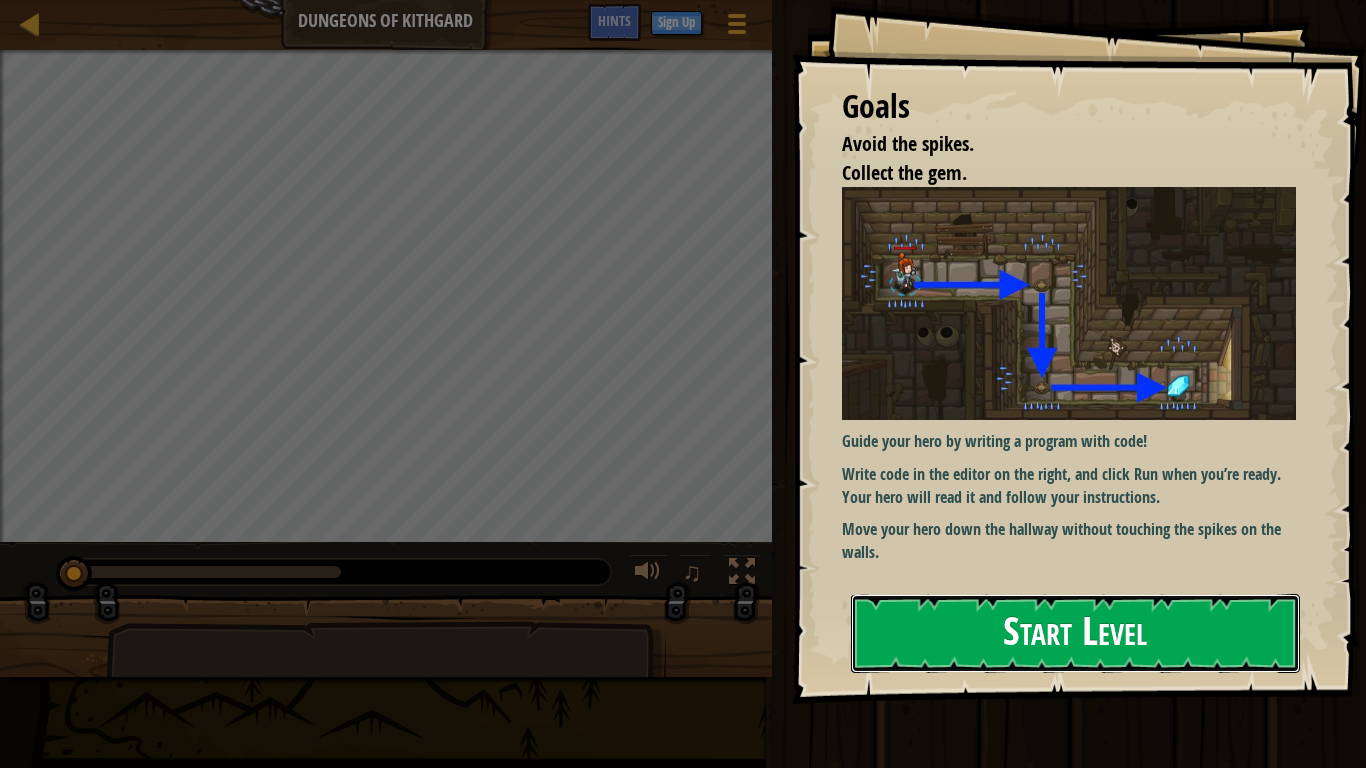 click on "Start Level" at bounding box center [1075, 633] 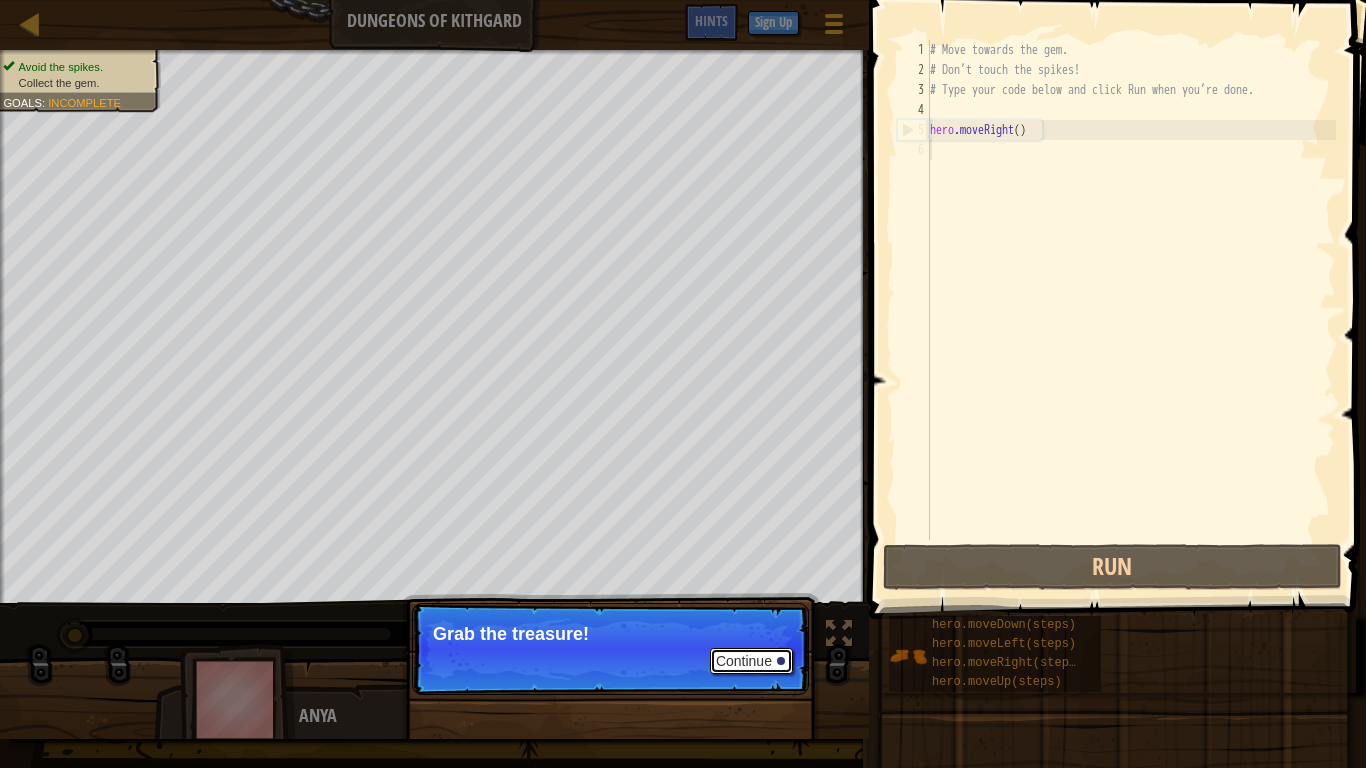 click on "Continue" at bounding box center (751, 661) 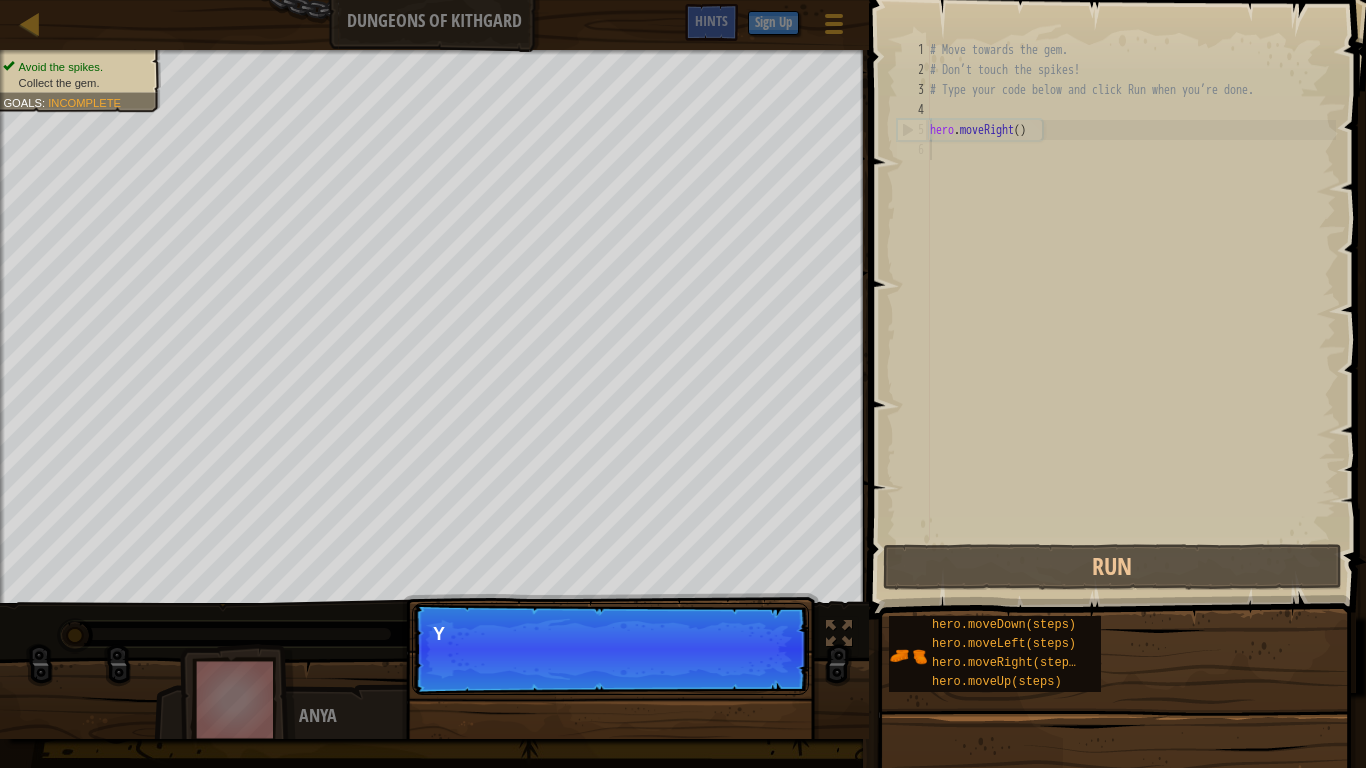 scroll, scrollTop: 9, scrollLeft: 0, axis: vertical 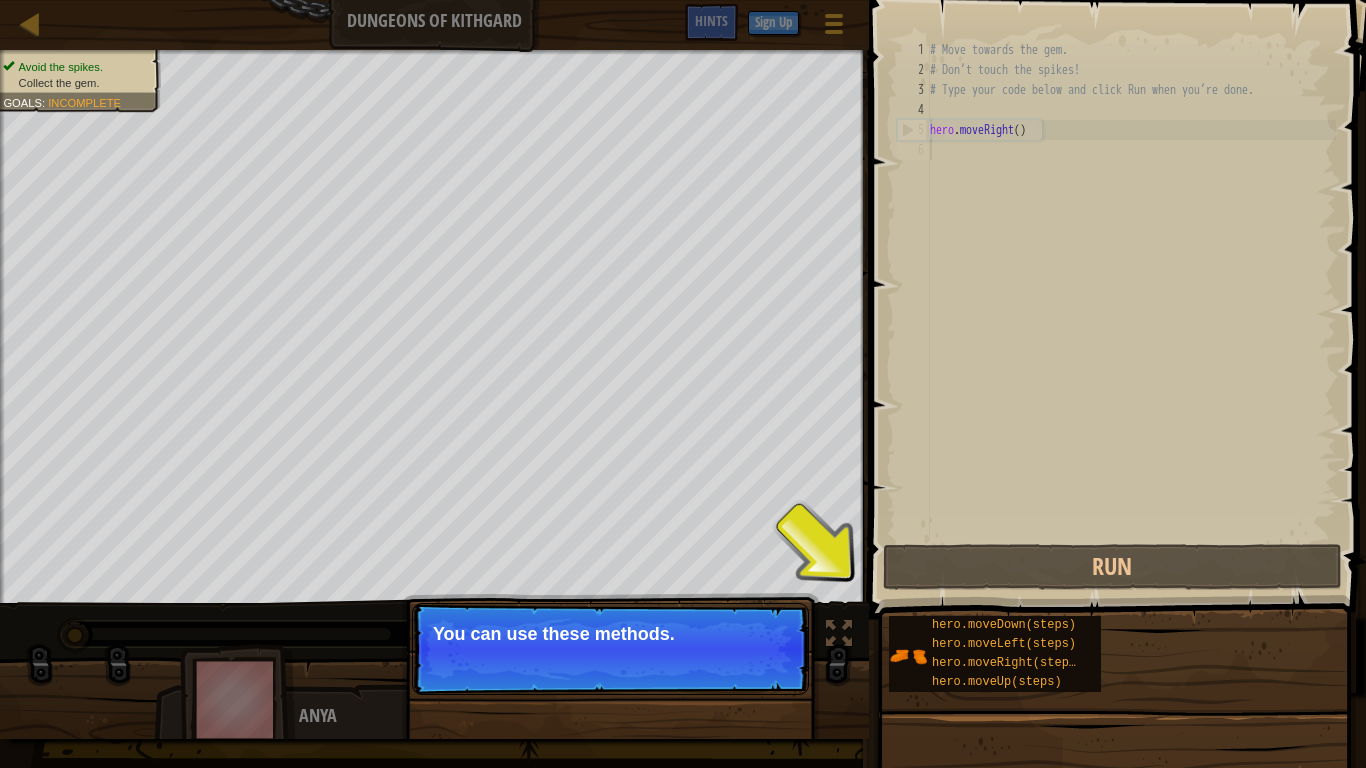 click on "Continue" at bounding box center (751, 661) 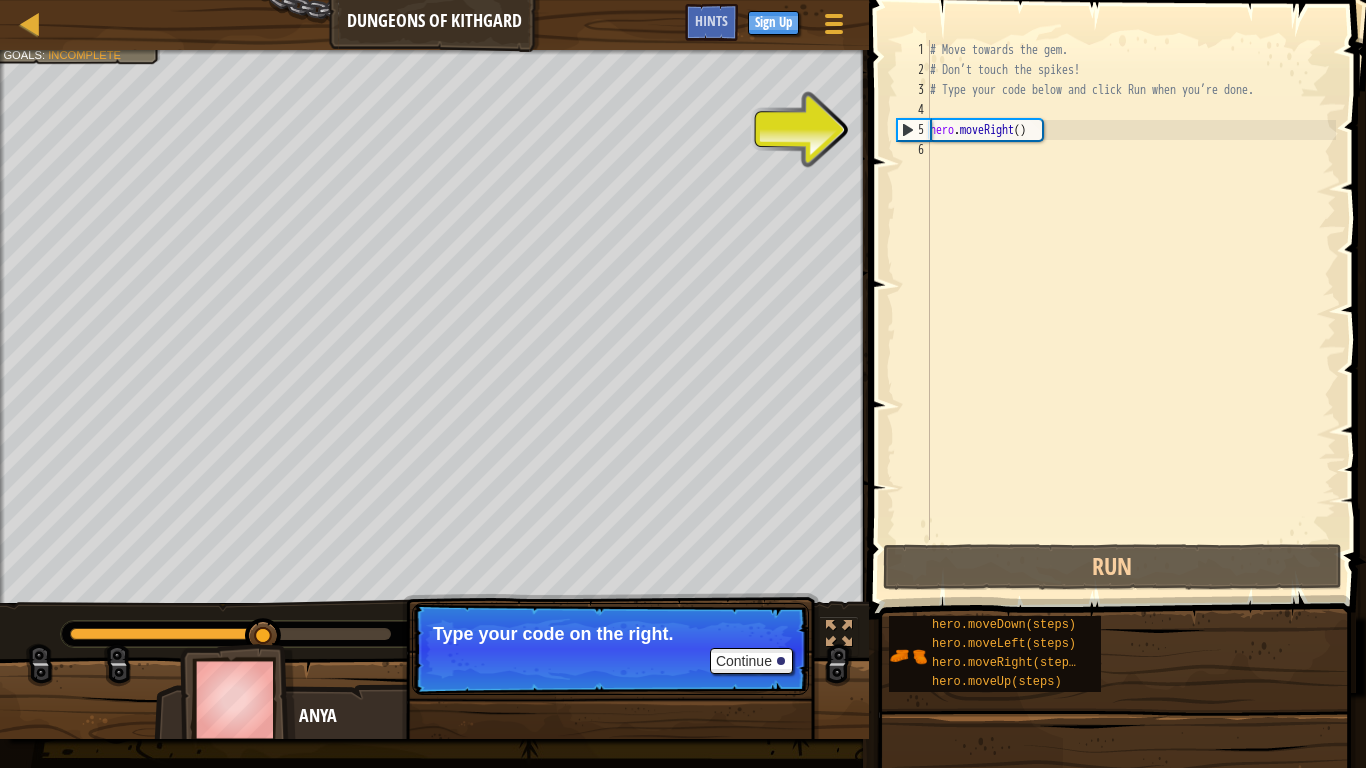 click on "# Move towards the gem. # Don’t touch the spikes! # Type your code below and click Run when you’re done. hero . moveRight ( )" at bounding box center (1131, 310) 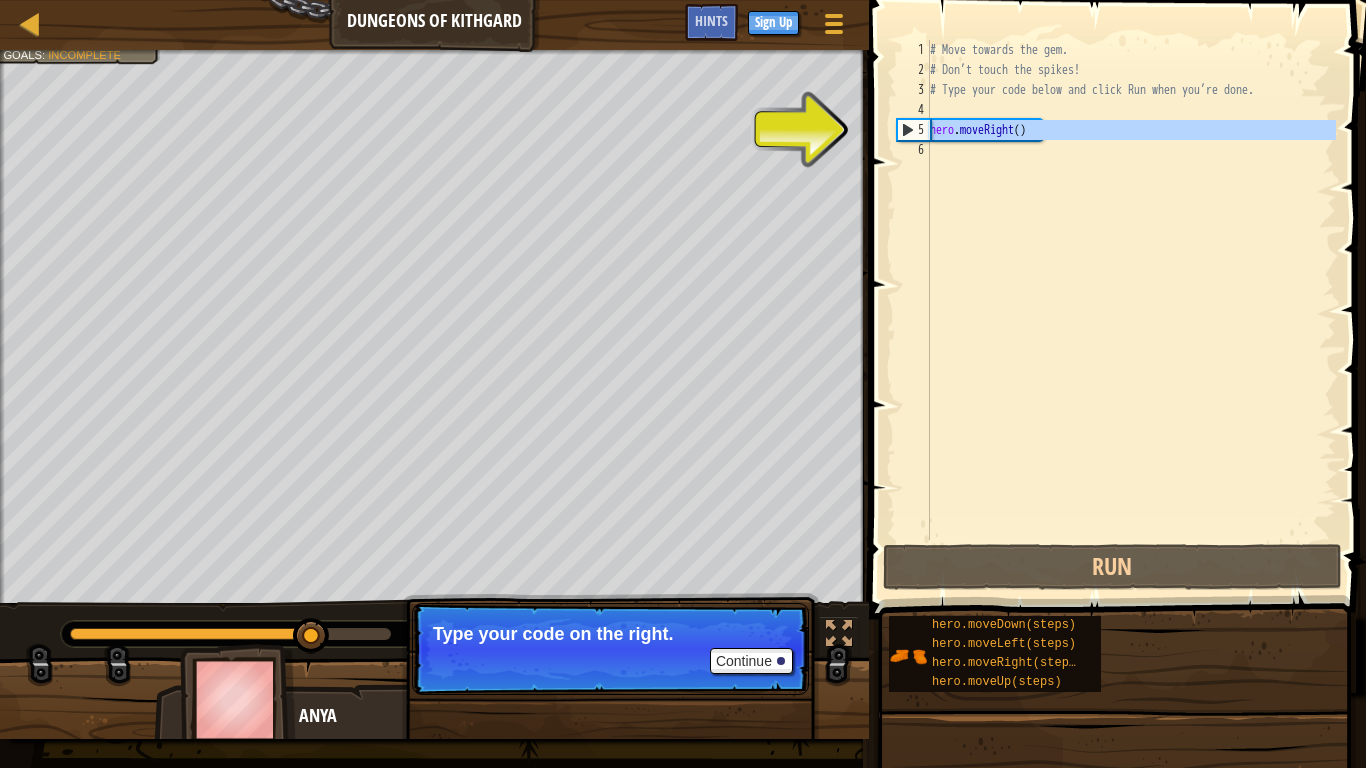click on "5" at bounding box center (914, 130) 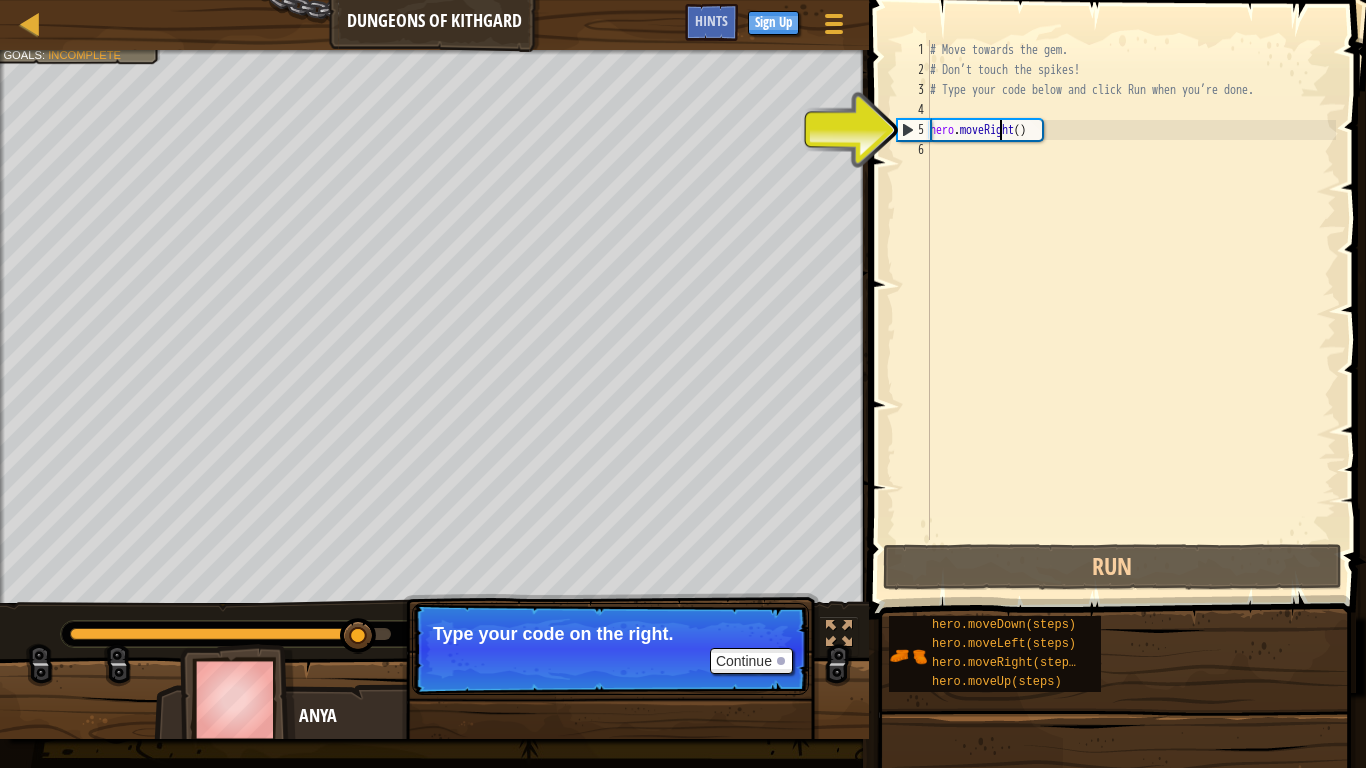 click on "# Move towards the gem. # Don’t touch the spikes! # Type your code below and click Run when you’re done. hero . moveRight ( )" at bounding box center (1131, 310) 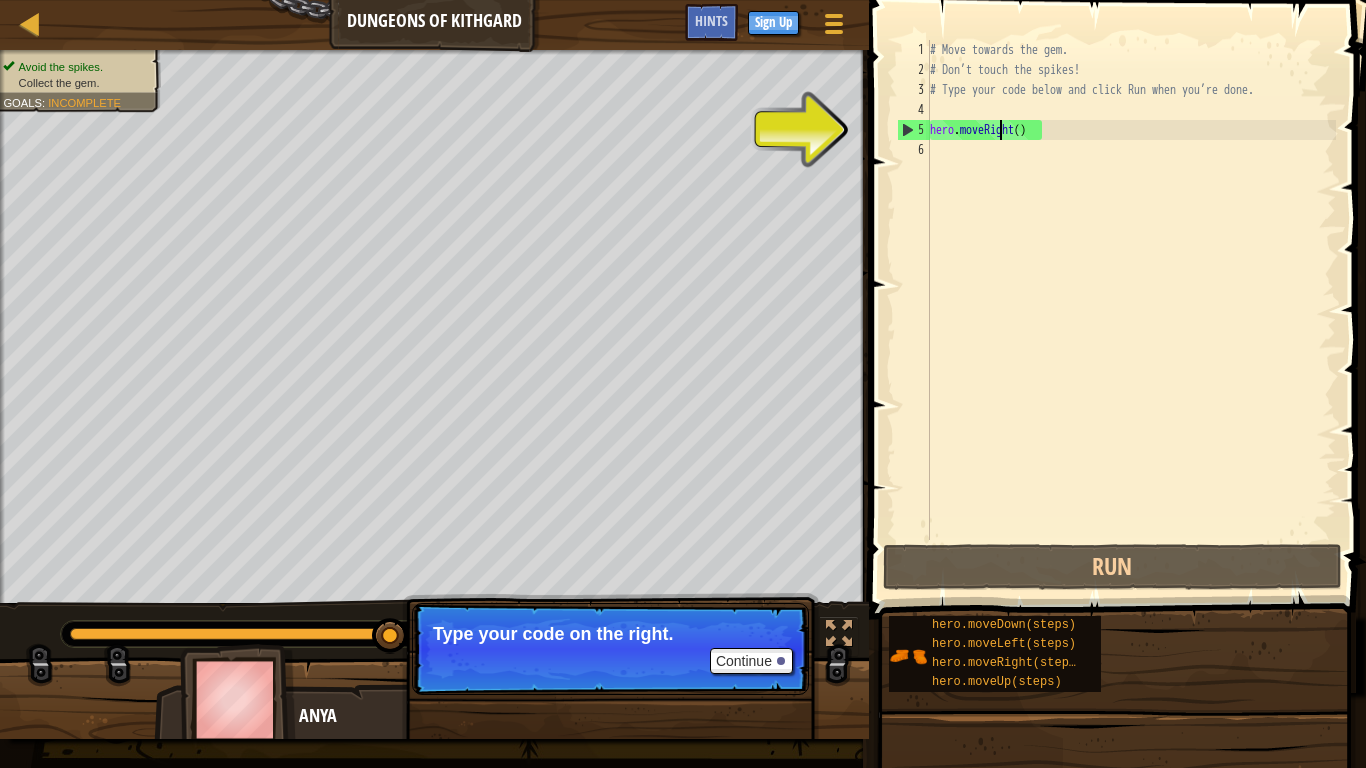 click on "5" at bounding box center (914, 130) 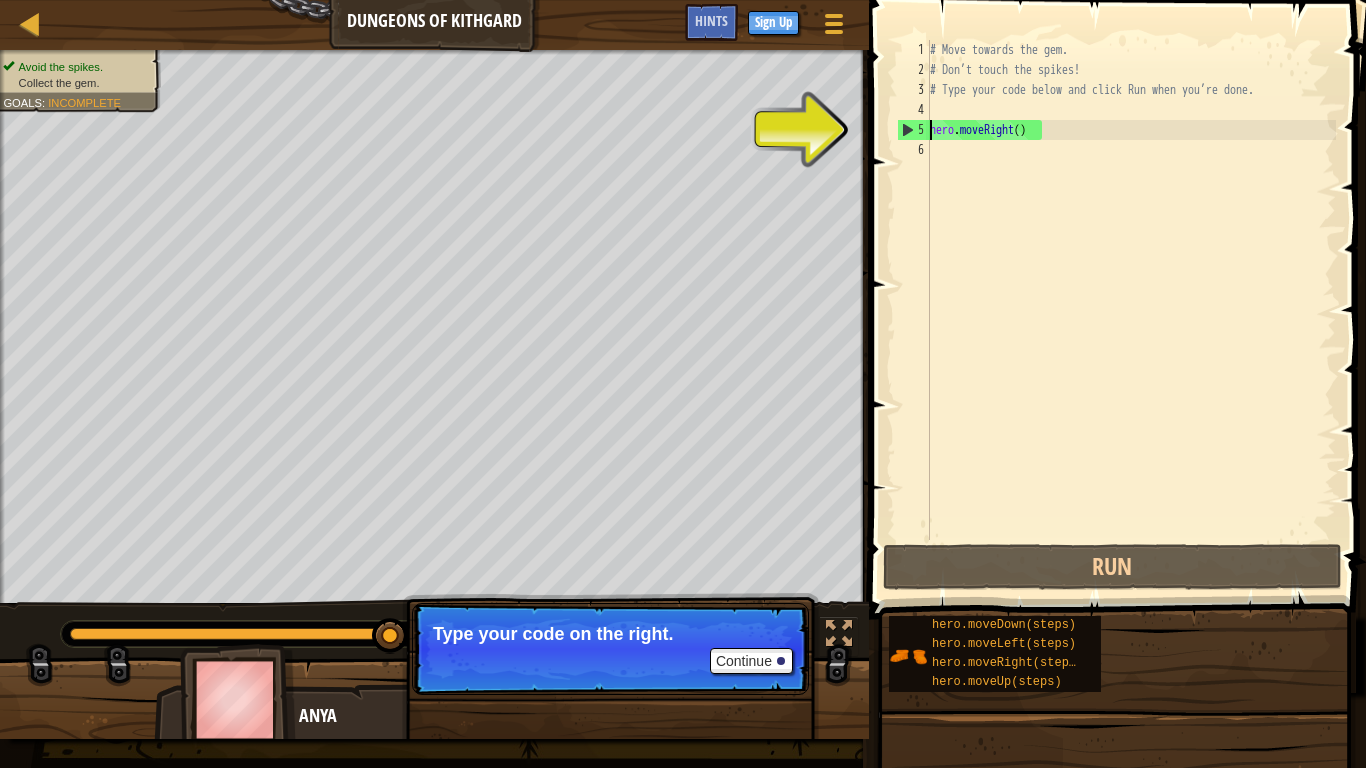 click on "5" at bounding box center [914, 130] 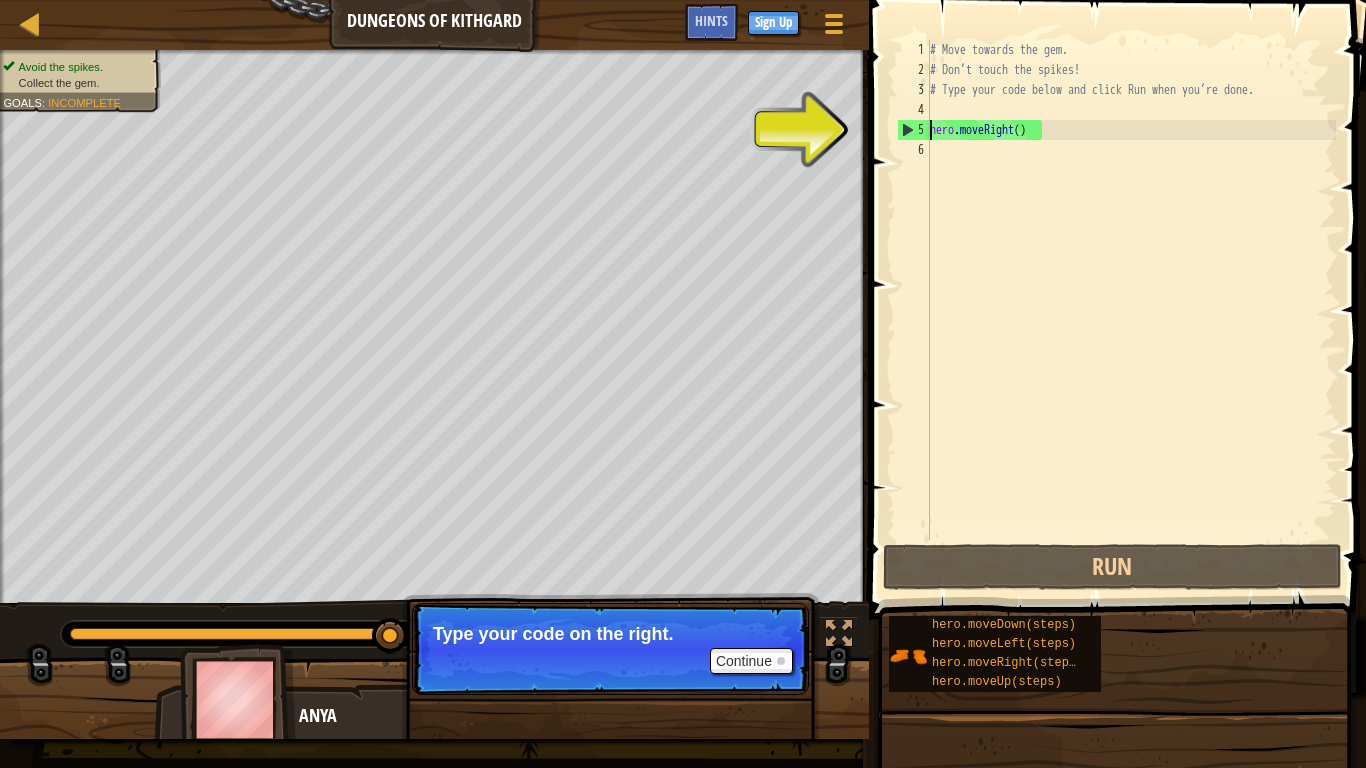 click on "5" at bounding box center [914, 130] 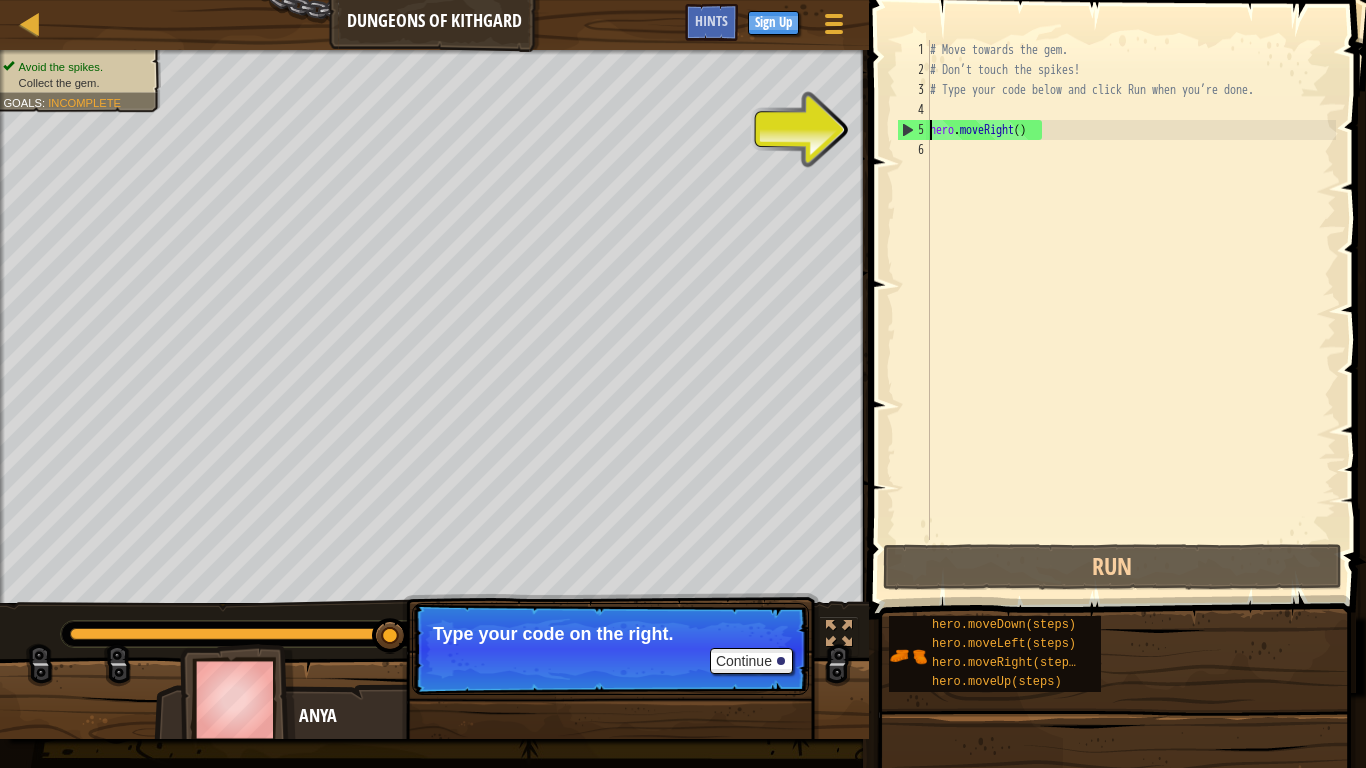 click on "5" at bounding box center [914, 130] 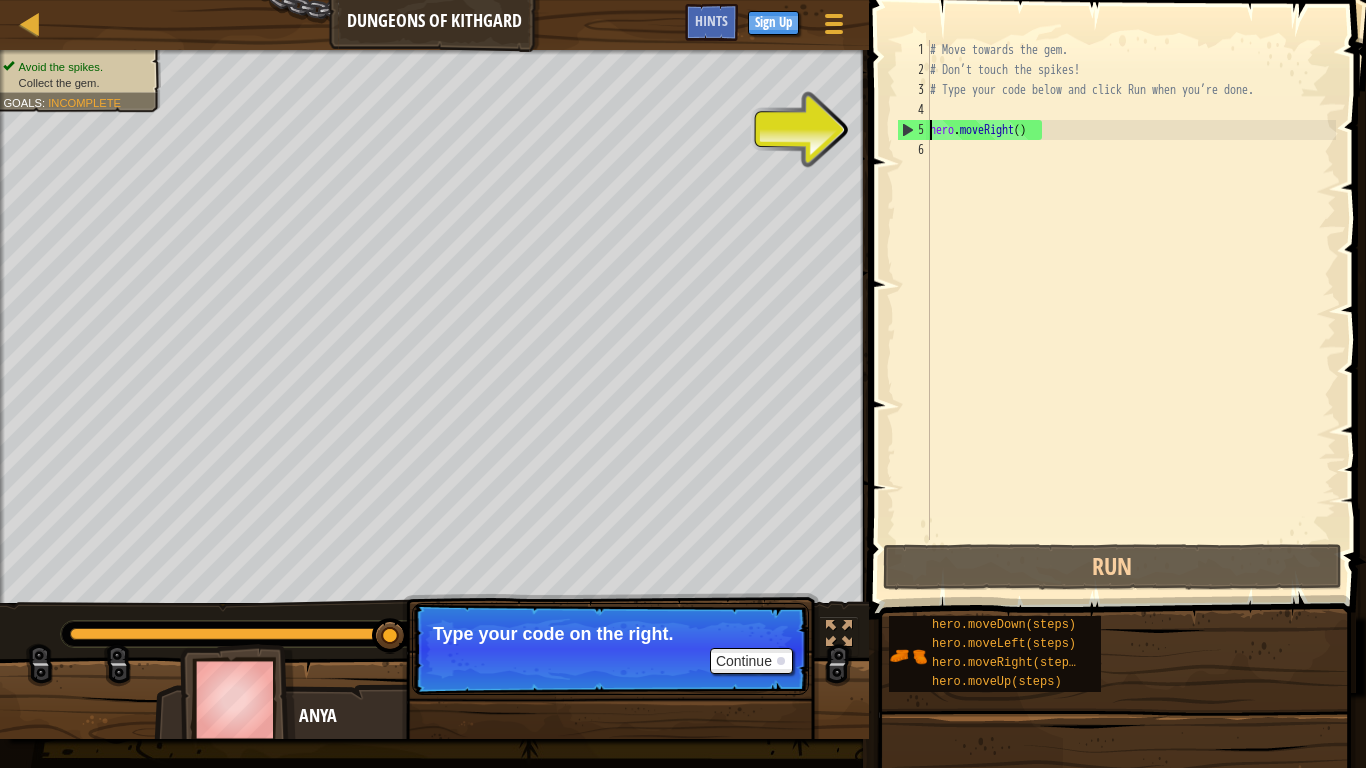 click on "# Move towards the gem. # Don’t touch the spikes! # Type your code below and click Run when you’re done. hero . moveRight ( )" at bounding box center [1131, 310] 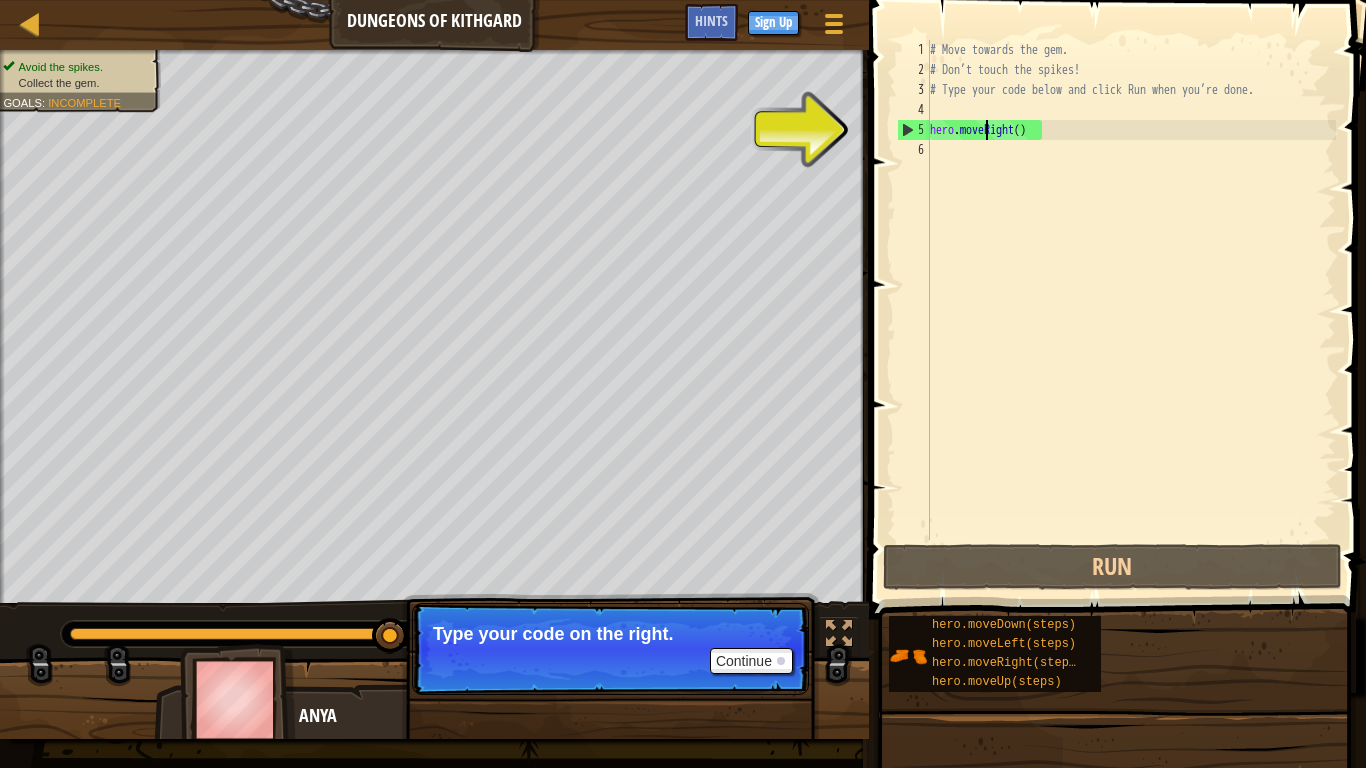click on "# Move towards the gem. # Don’t touch the spikes! # Type your code below and click Run when you’re done. hero . moveRight ( )" at bounding box center (1131, 310) 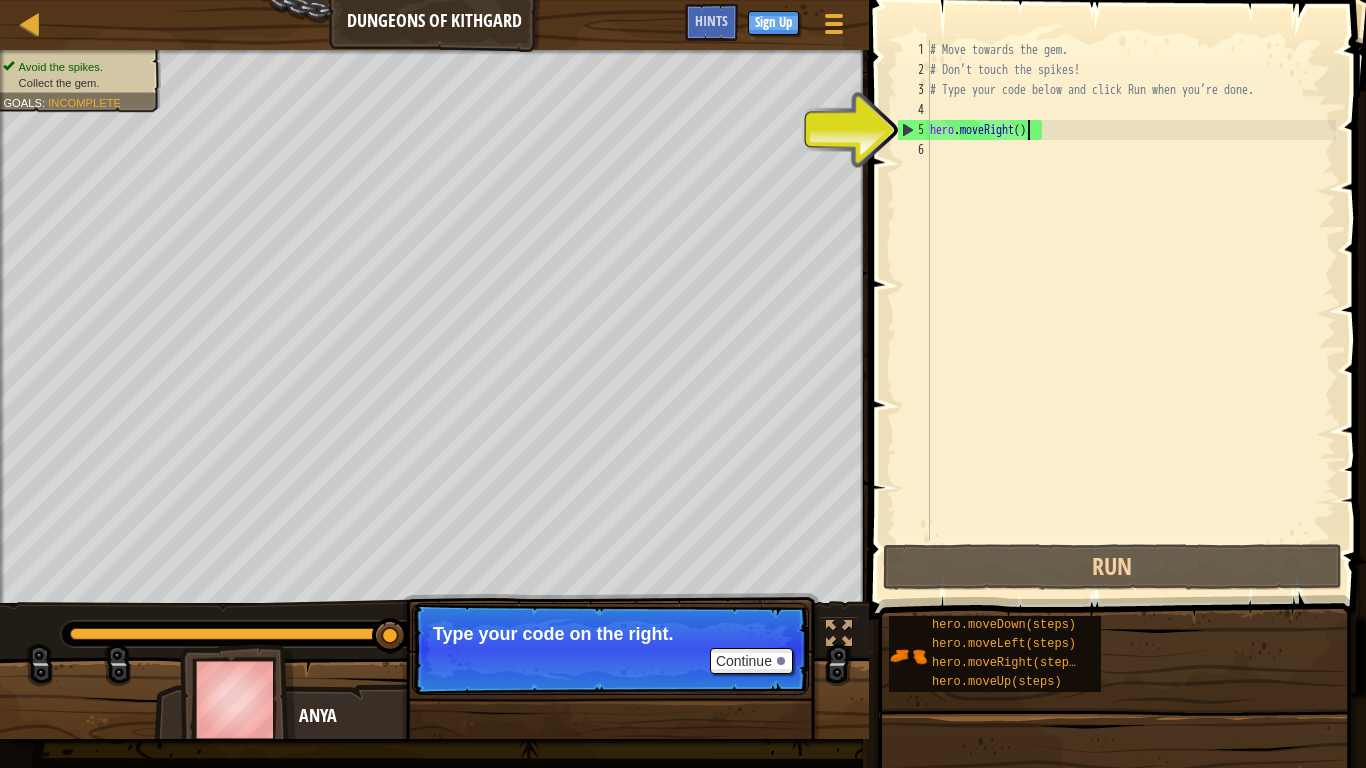 click on "# Move towards the gem. # Don’t touch the spikes! # Type your code below and click Run when you’re done. hero . moveRight ( )" at bounding box center [1131, 310] 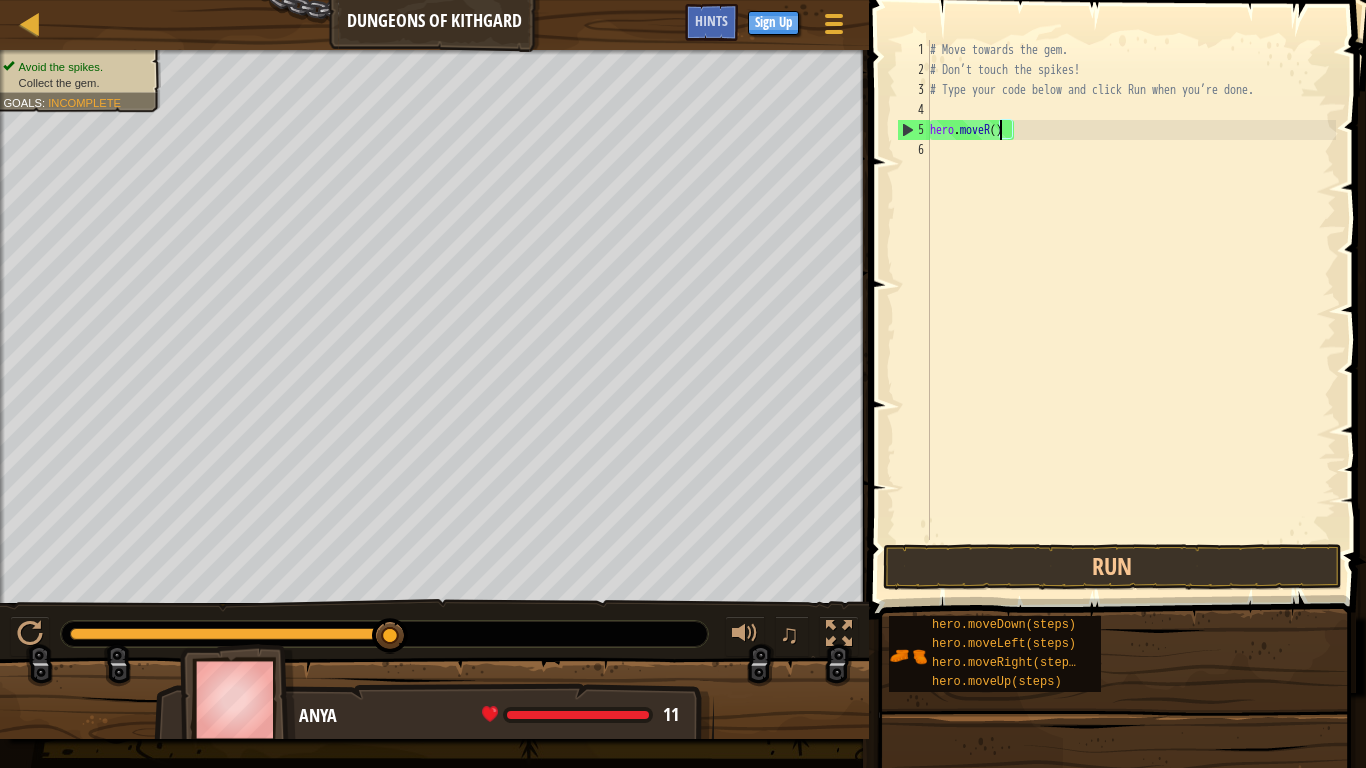 type on "hero.move()" 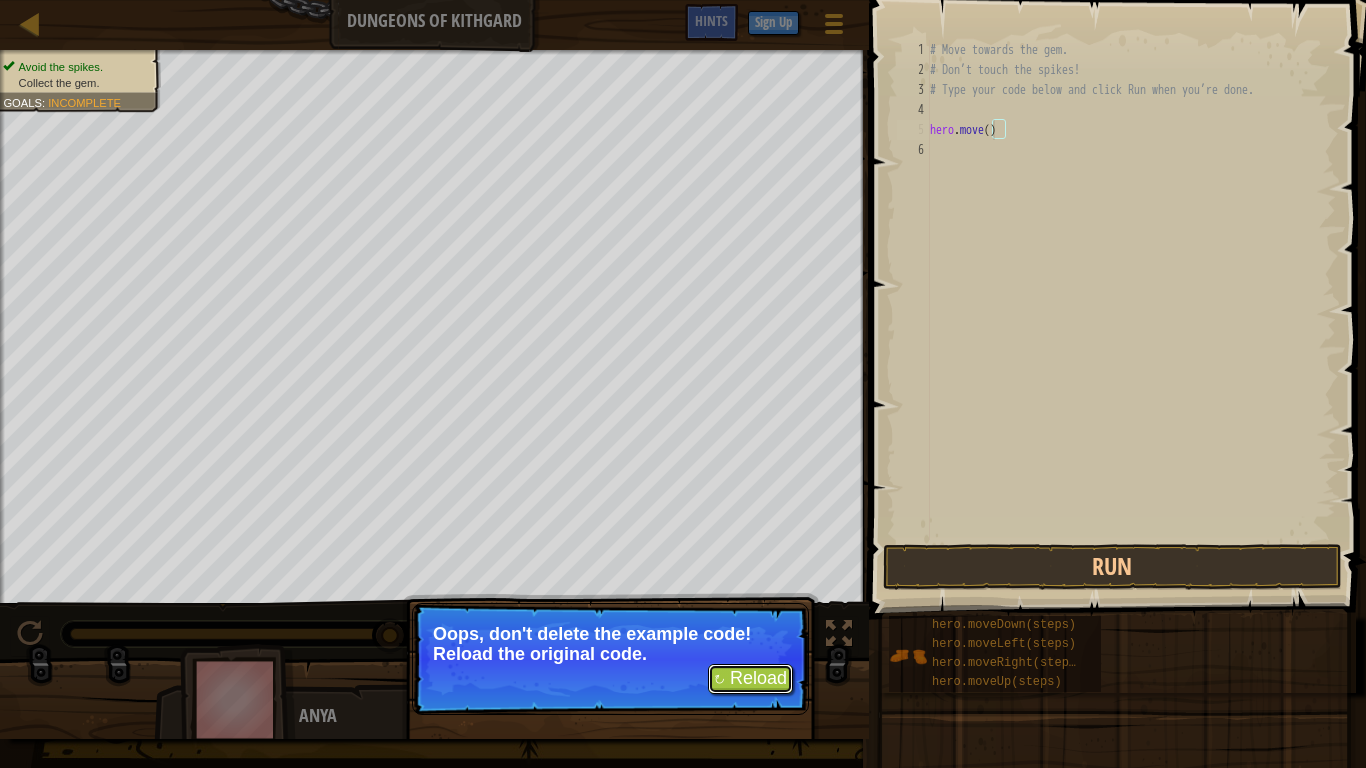 click on "↻ Reload" at bounding box center (750, 679) 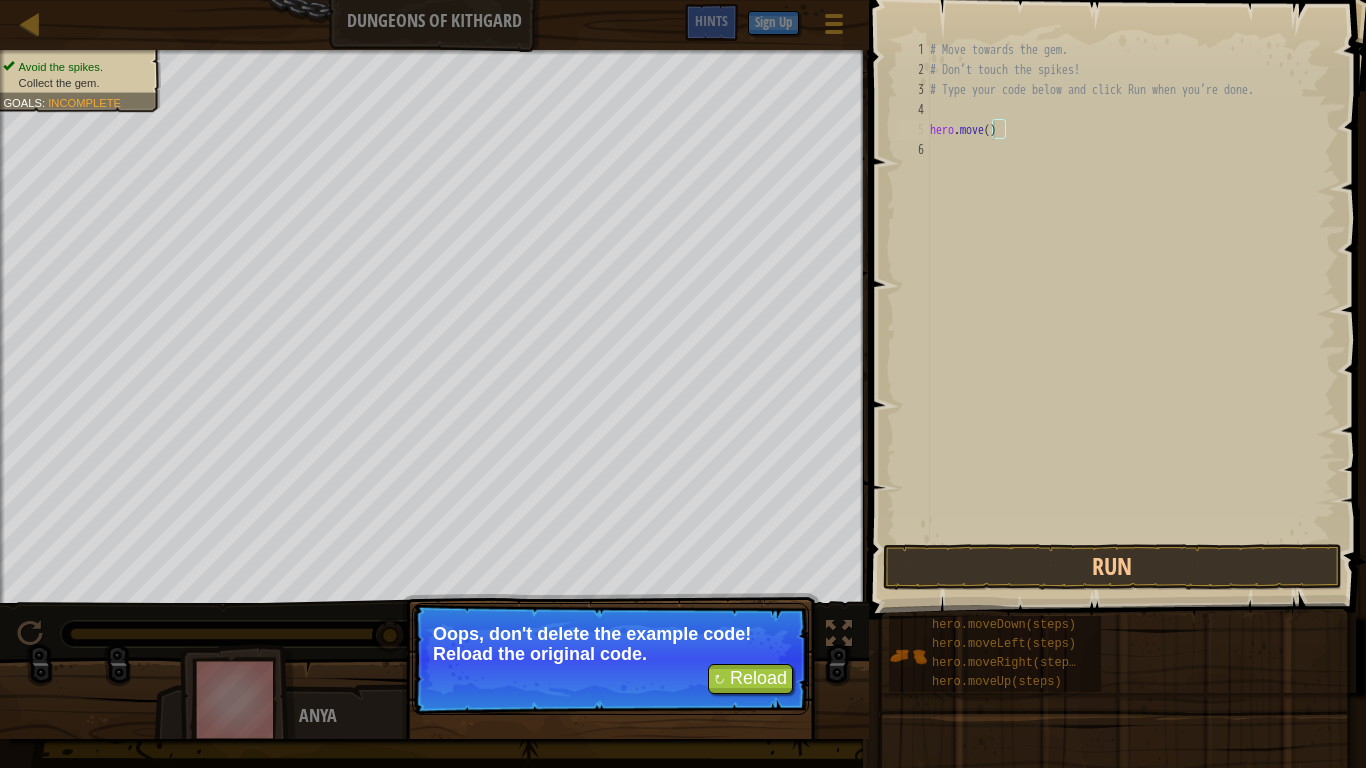 scroll, scrollTop: 9, scrollLeft: 0, axis: vertical 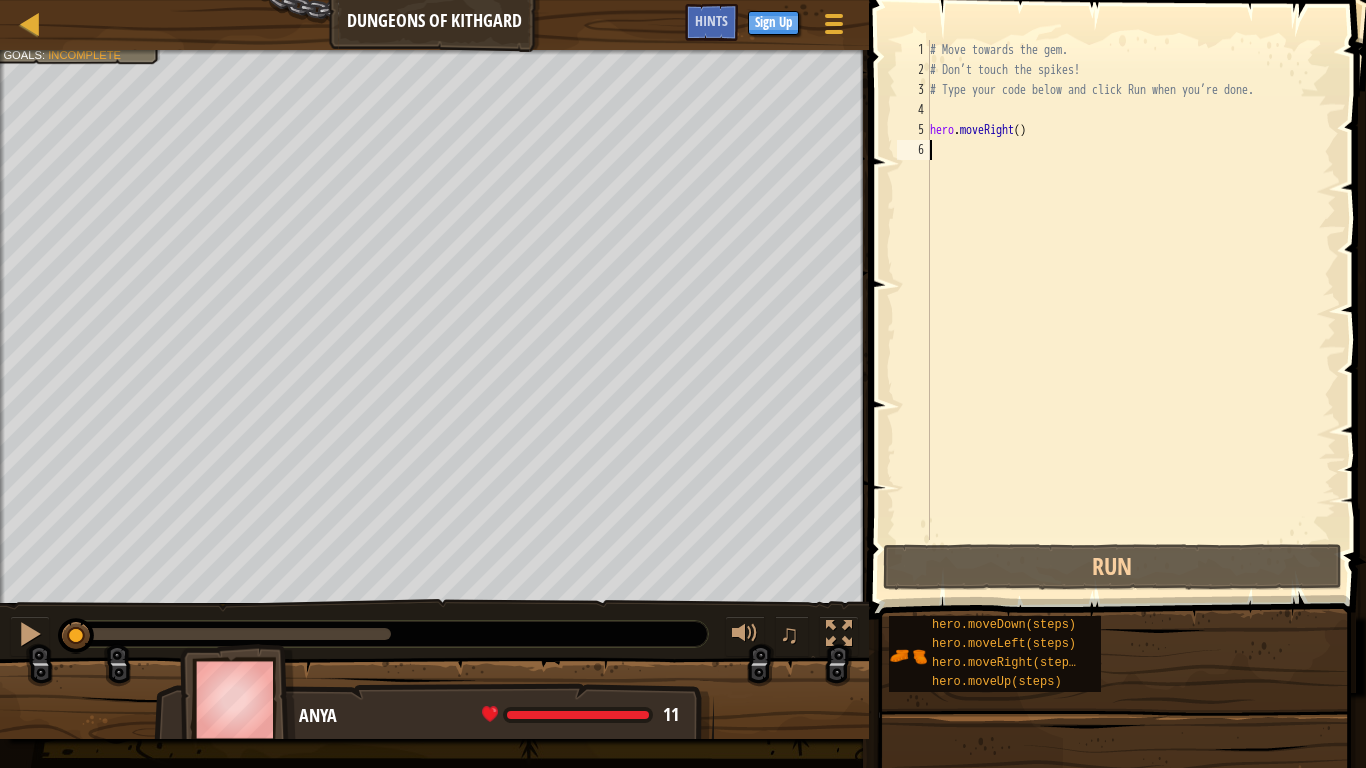 click on "# Move towards the gem. # Don’t touch the spikes! # Type your code below and click Run when you’re done. hero . moveRight ( )" at bounding box center (1131, 310) 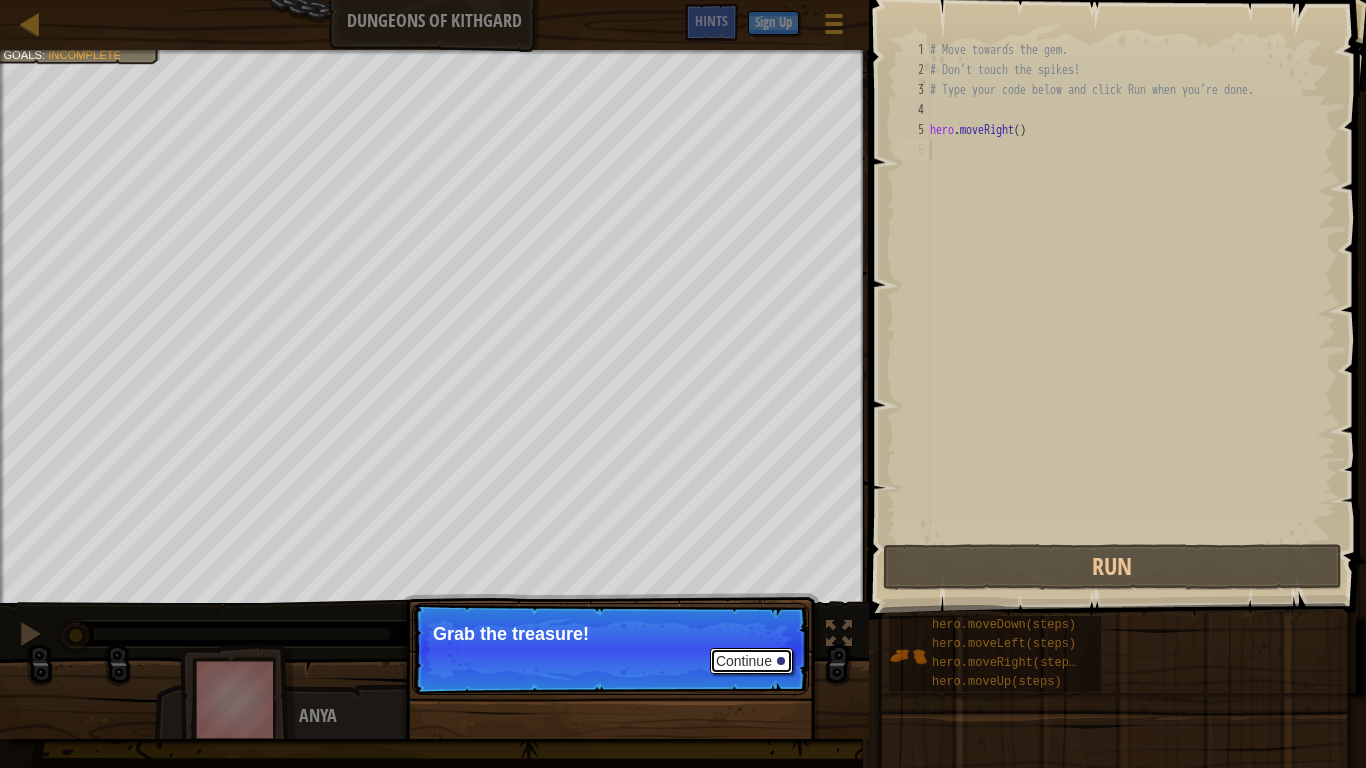 click on "Continue" at bounding box center [751, 661] 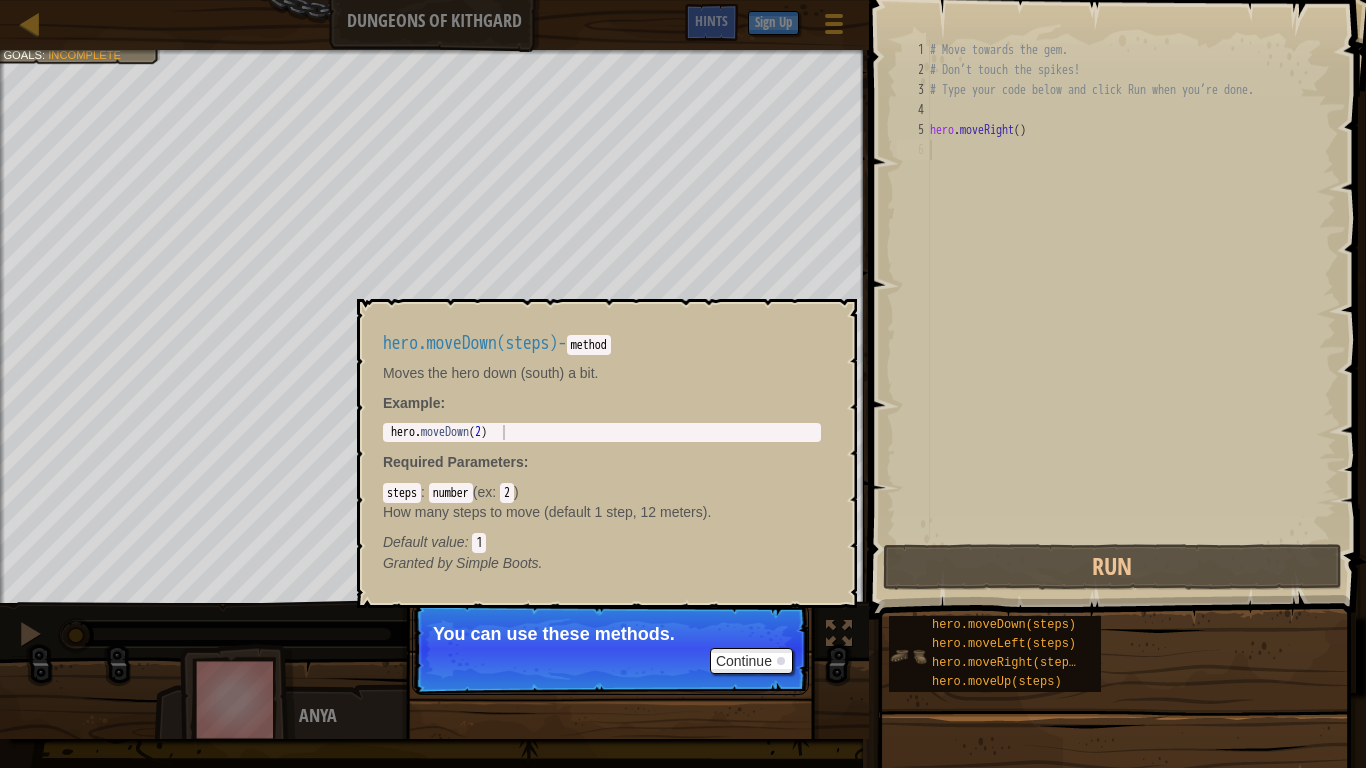 click at bounding box center (908, 656) 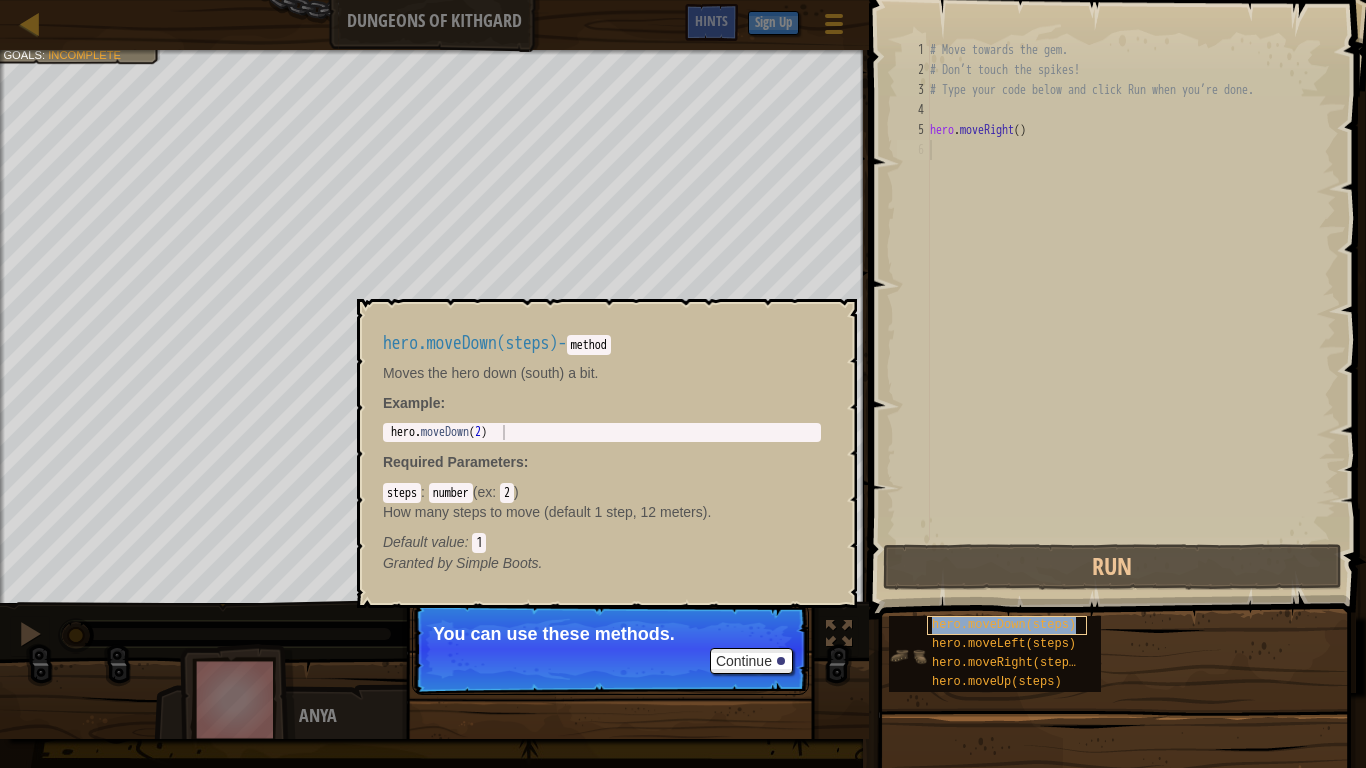 click on "hero.moveDown(steps)" at bounding box center (1004, 625) 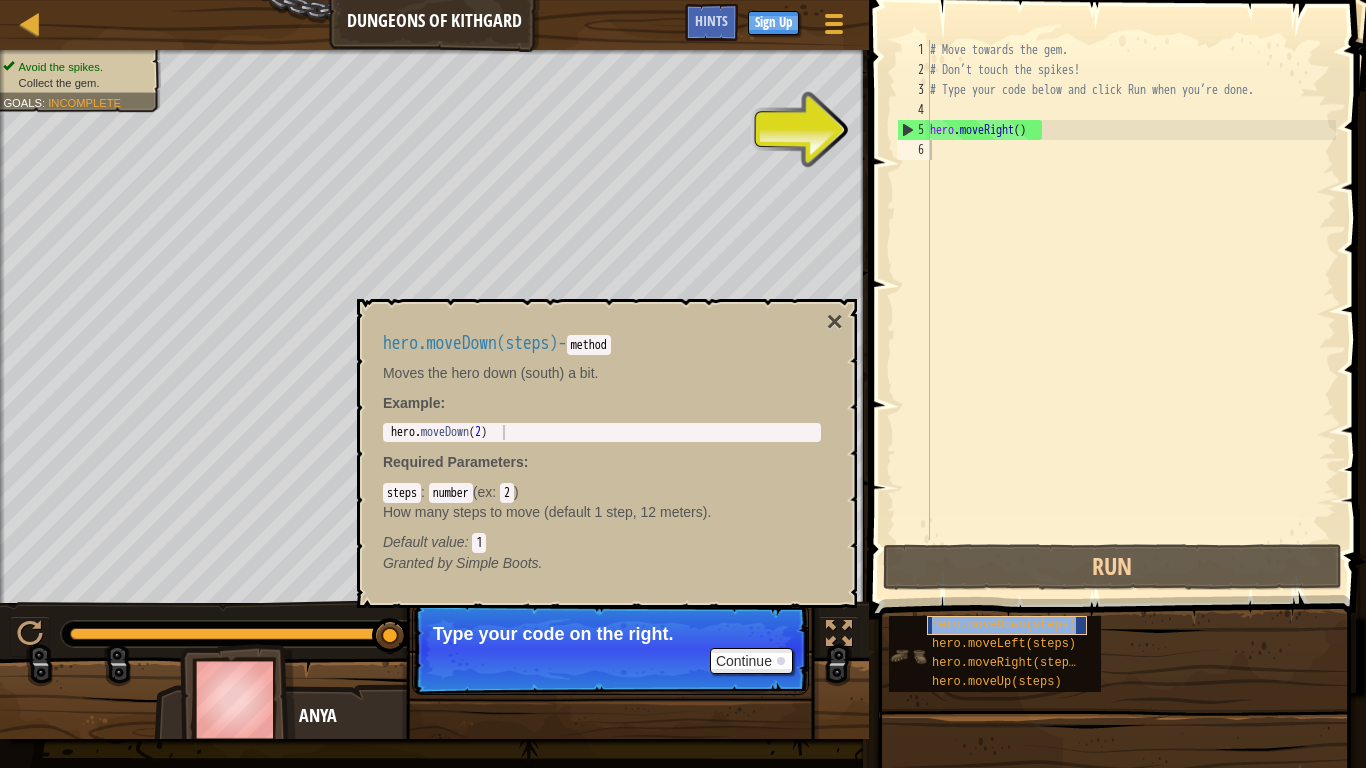 click on "hero.moveDown(steps)" at bounding box center (1004, 625) 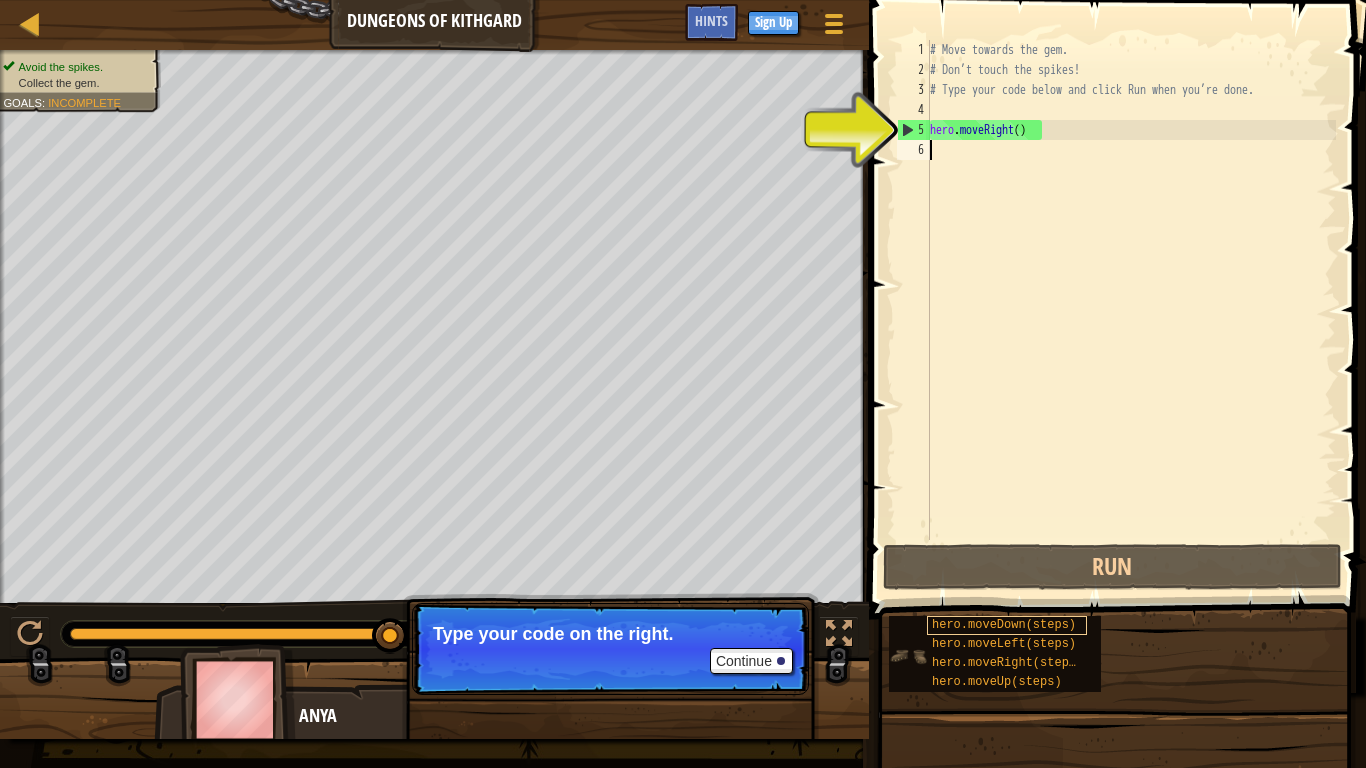 click on "hero.moveDown(steps)" at bounding box center (1004, 625) 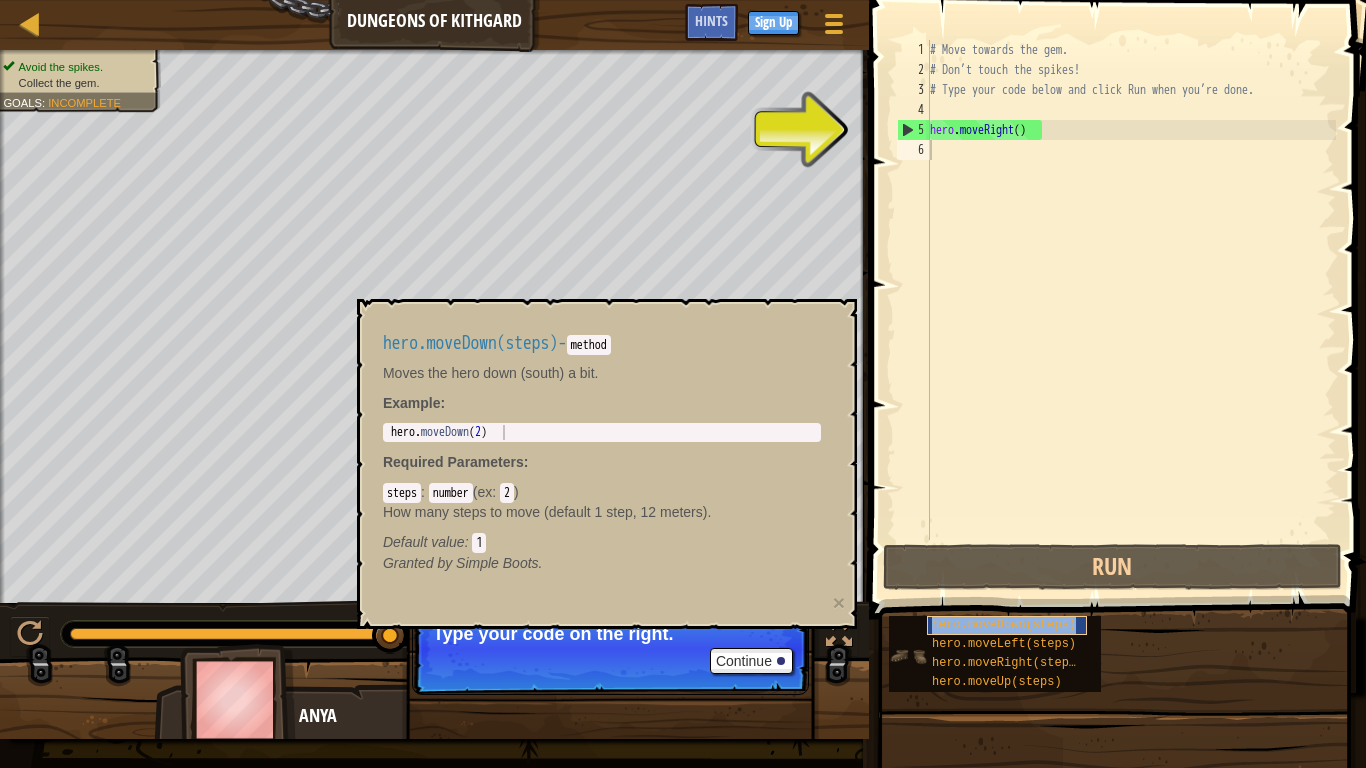 click on "hero.moveDown(steps)" at bounding box center [1004, 625] 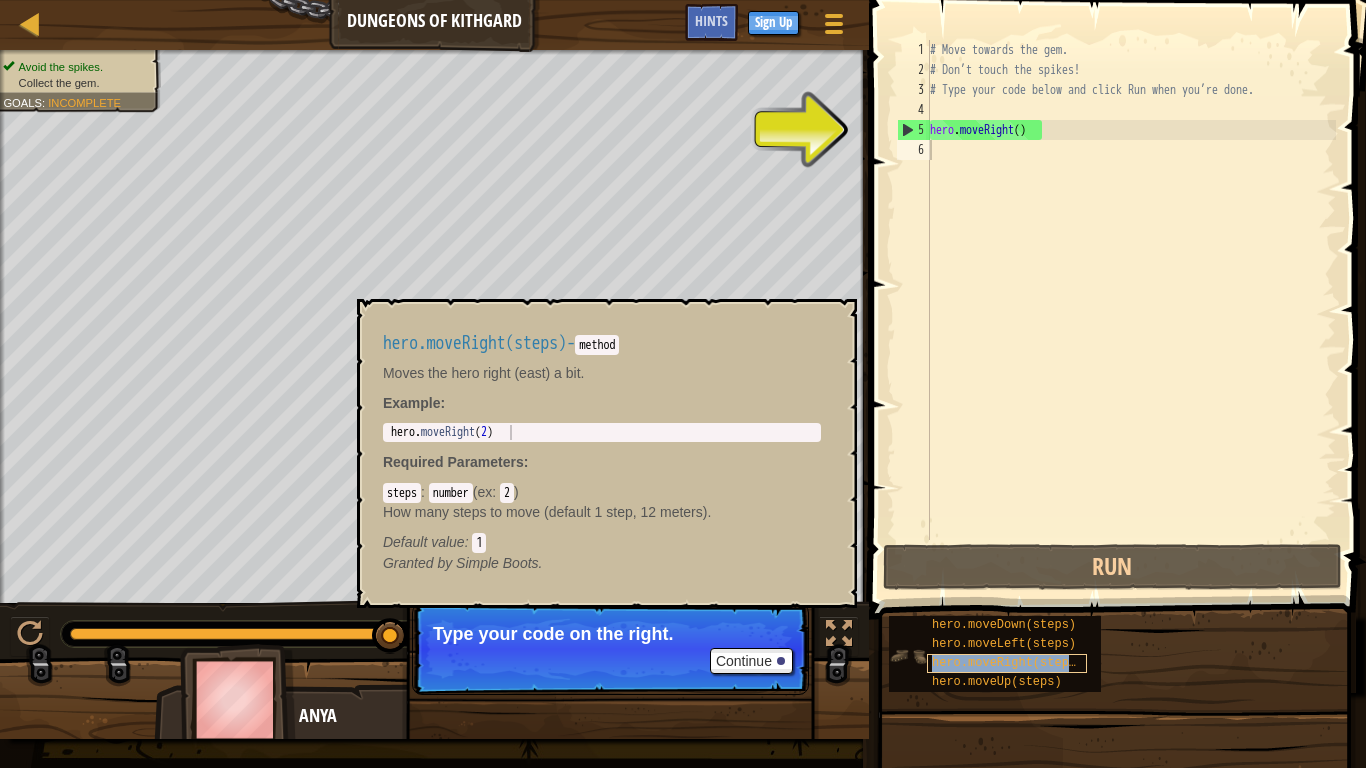 click on "hero.moveRight(steps)" at bounding box center [1007, 663] 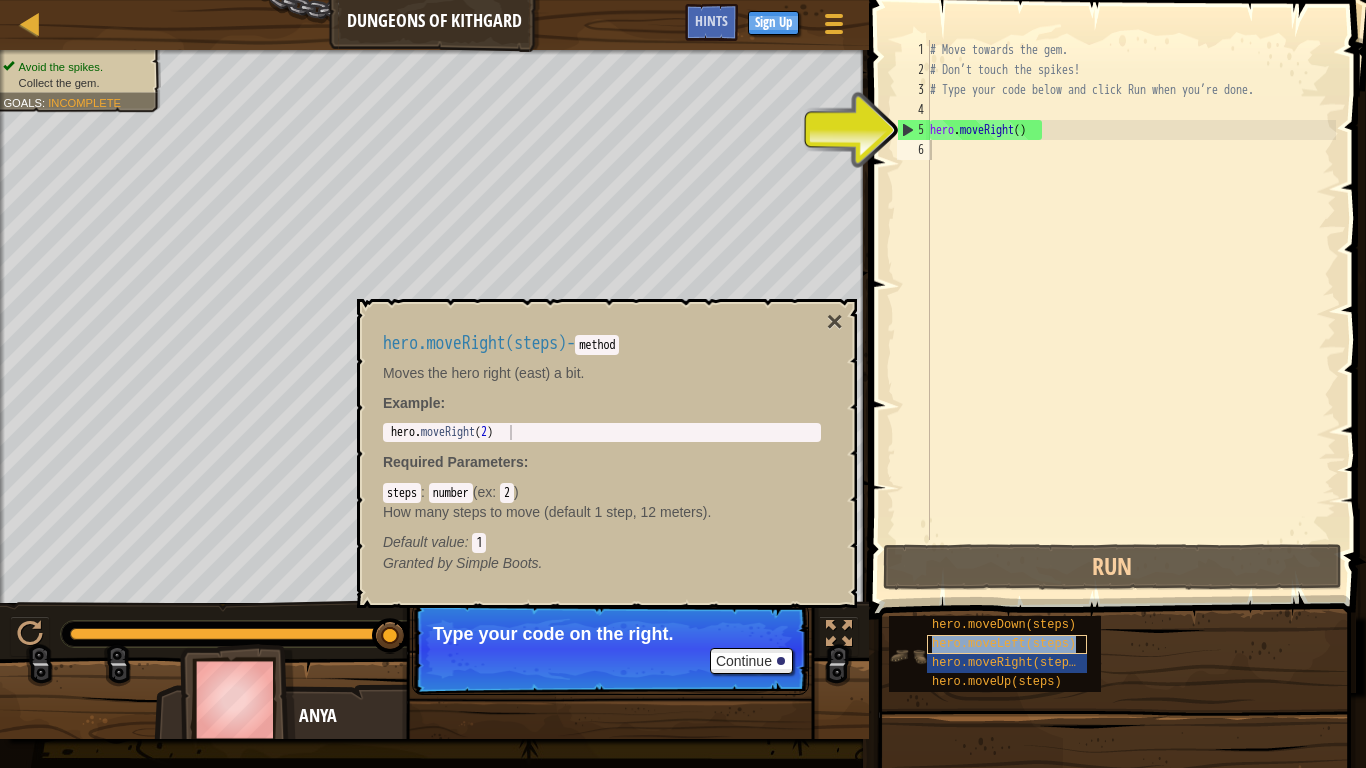 click on "hero.moveLeft(steps)" at bounding box center (1004, 644) 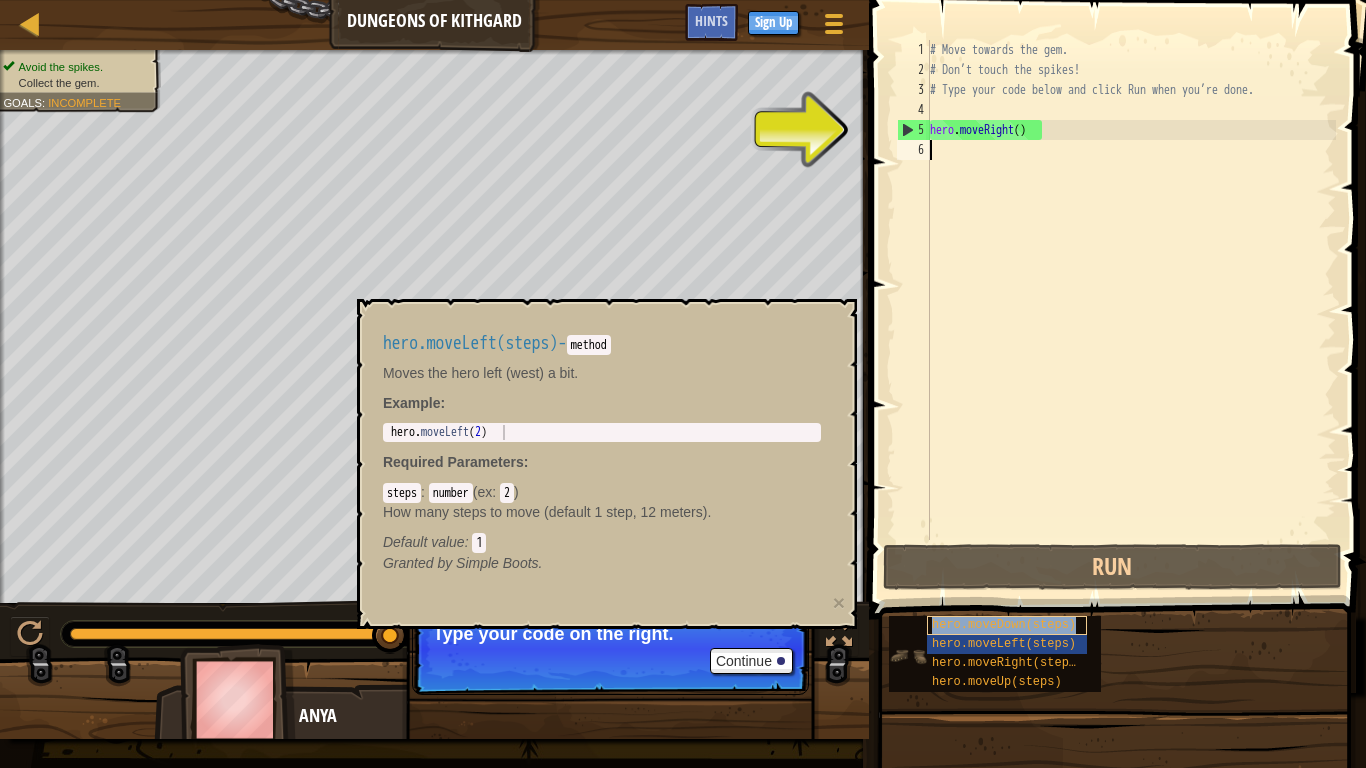click on "hero.moveDown(steps)" at bounding box center [1004, 625] 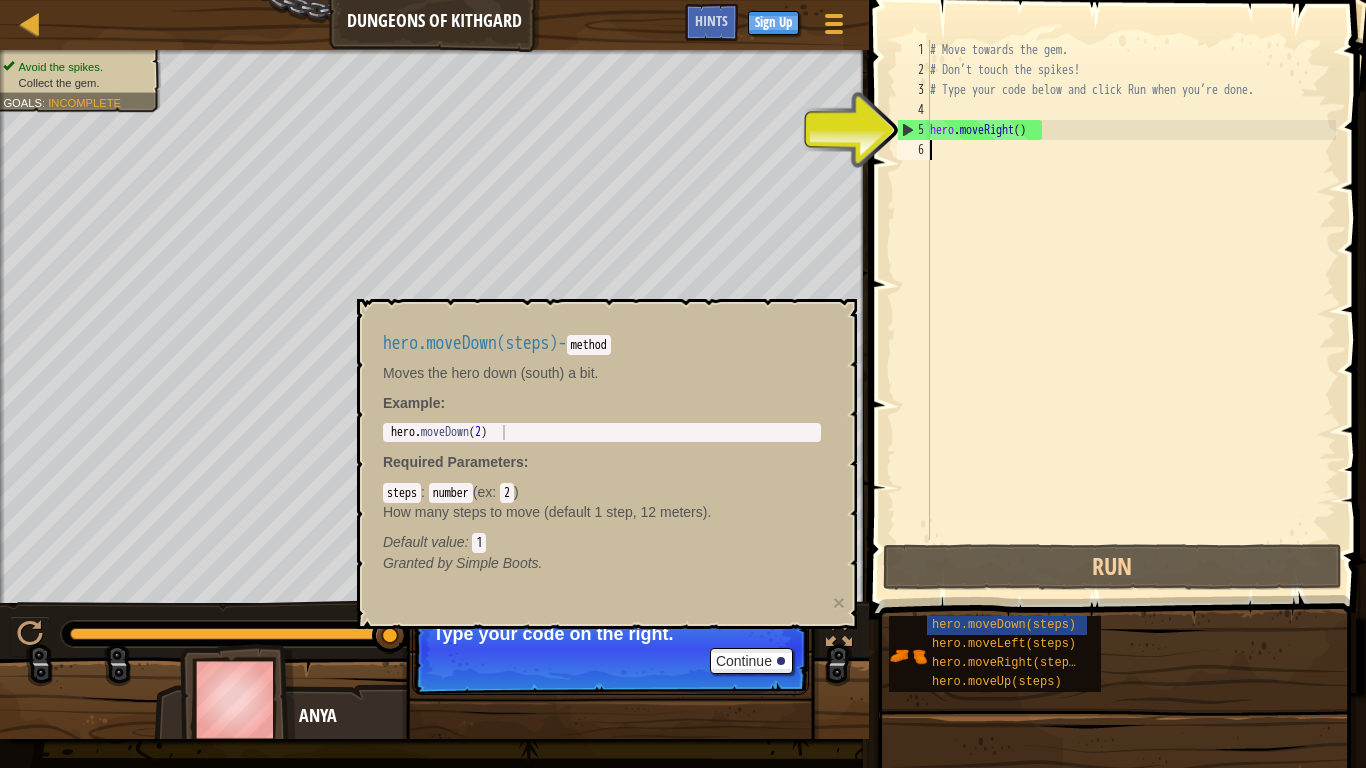 click on "5" at bounding box center [914, 130] 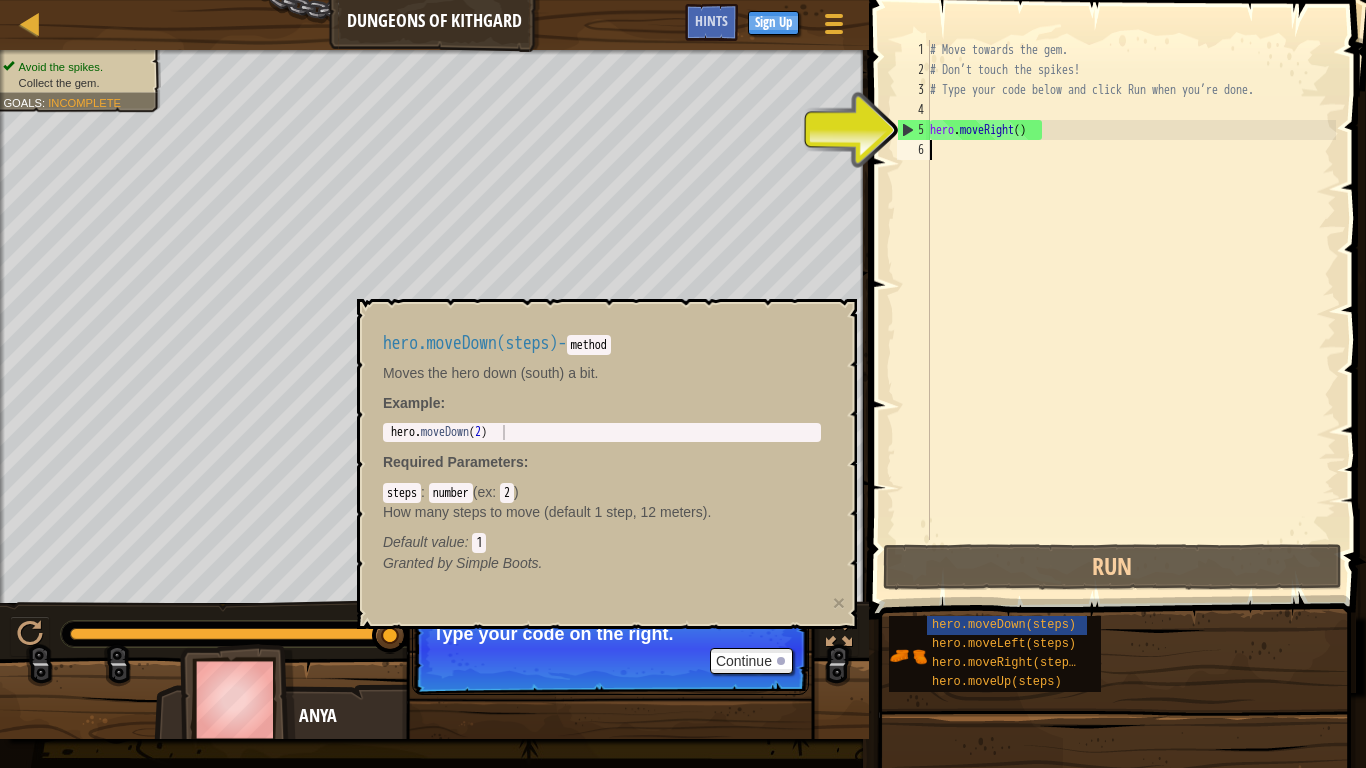 click on "# Move towards the gem. # Don’t touch the spikes! # Type your code below and click Run when you’re done. hero . moveRight ( )" at bounding box center [1131, 310] 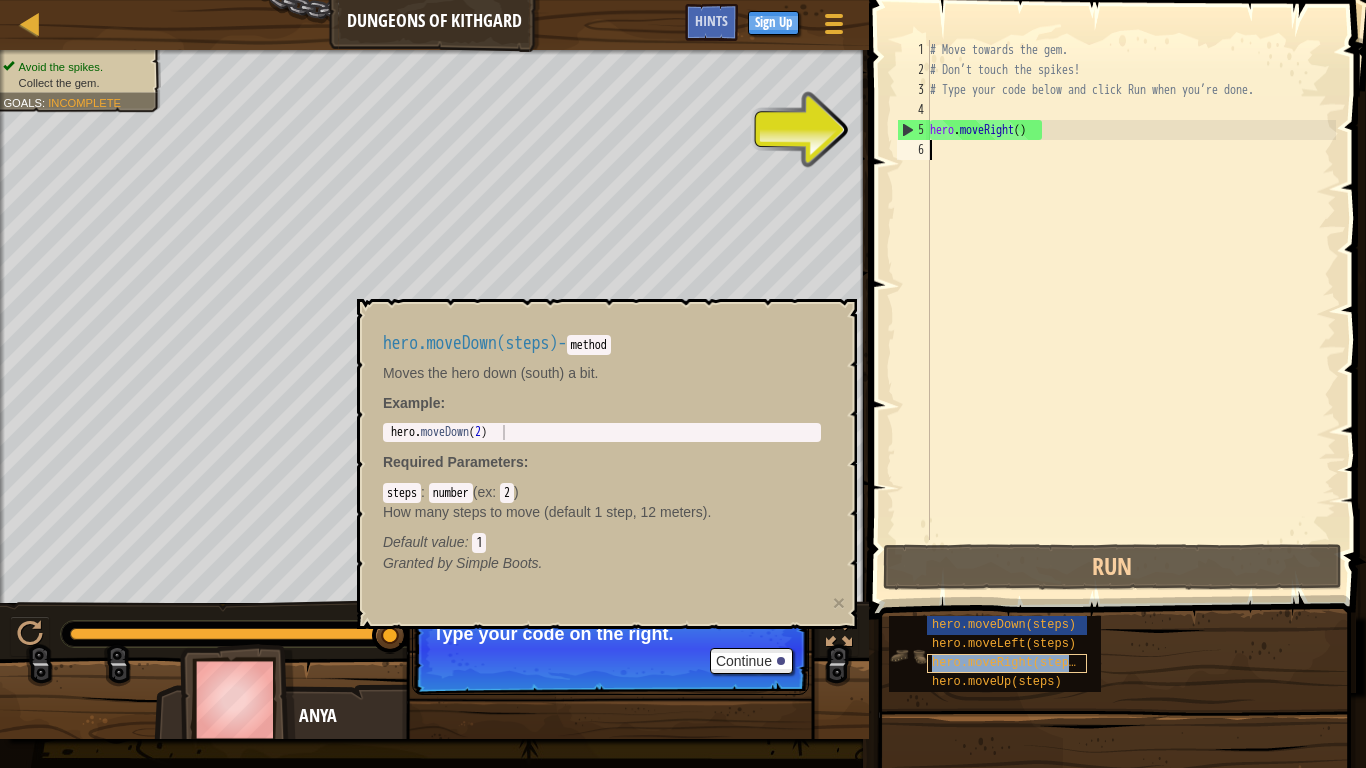 click on "hero.moveRight(steps)" at bounding box center [1007, 663] 